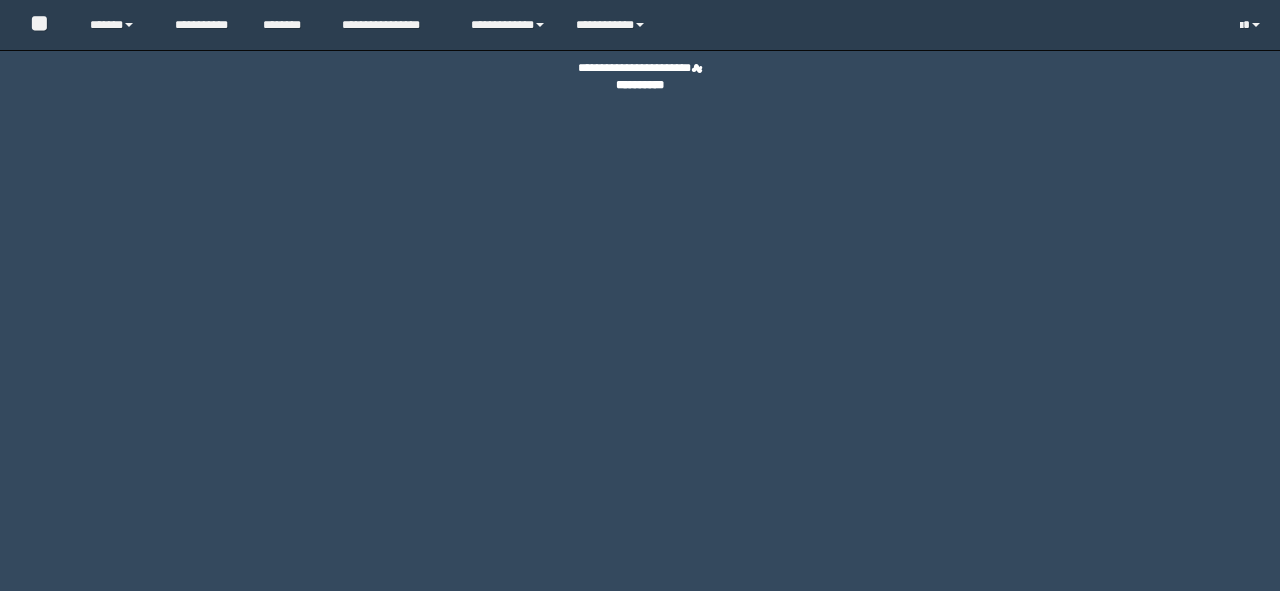 scroll, scrollTop: 0, scrollLeft: 0, axis: both 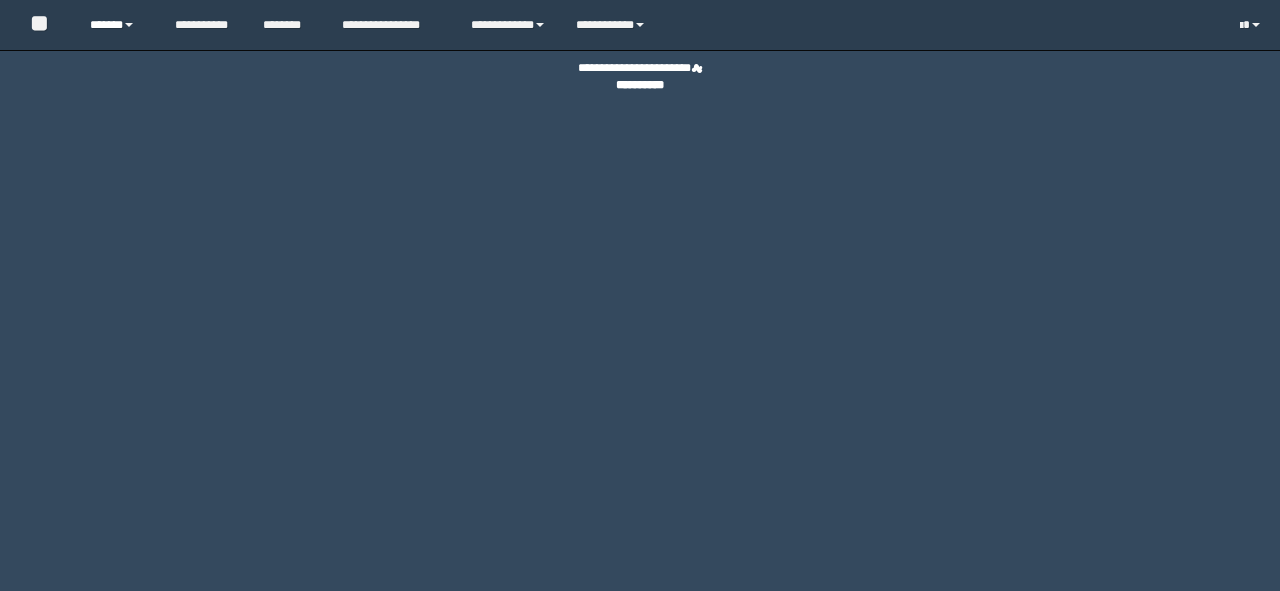 click on "******" at bounding box center (117, 25) 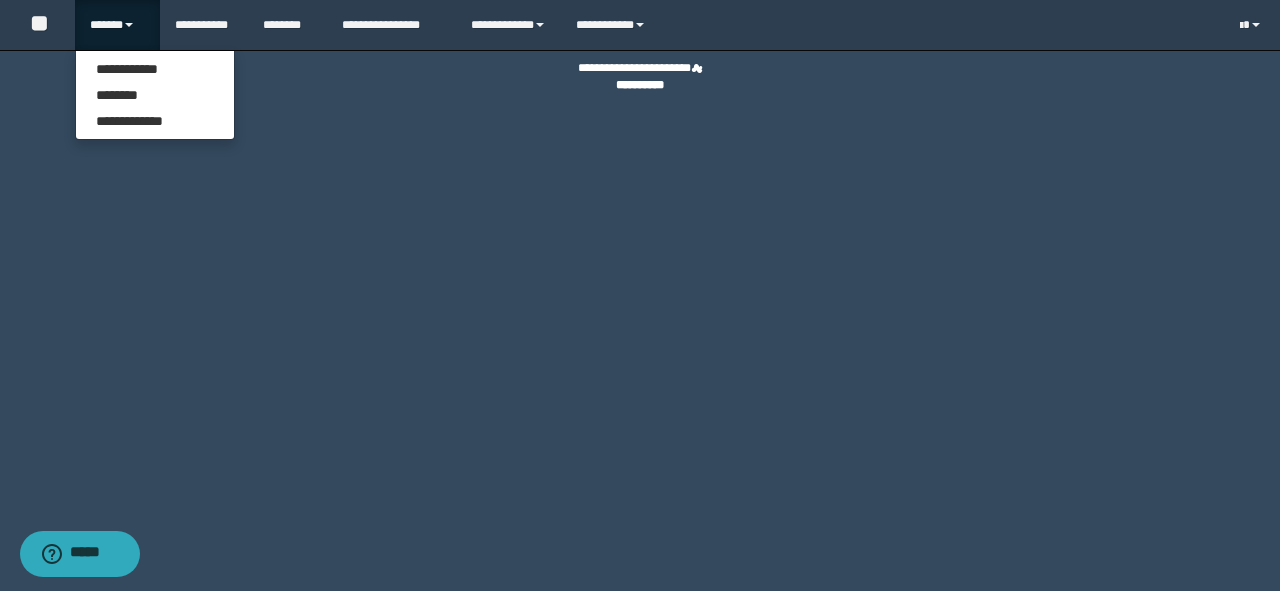 click on "**********" at bounding box center (155, 95) 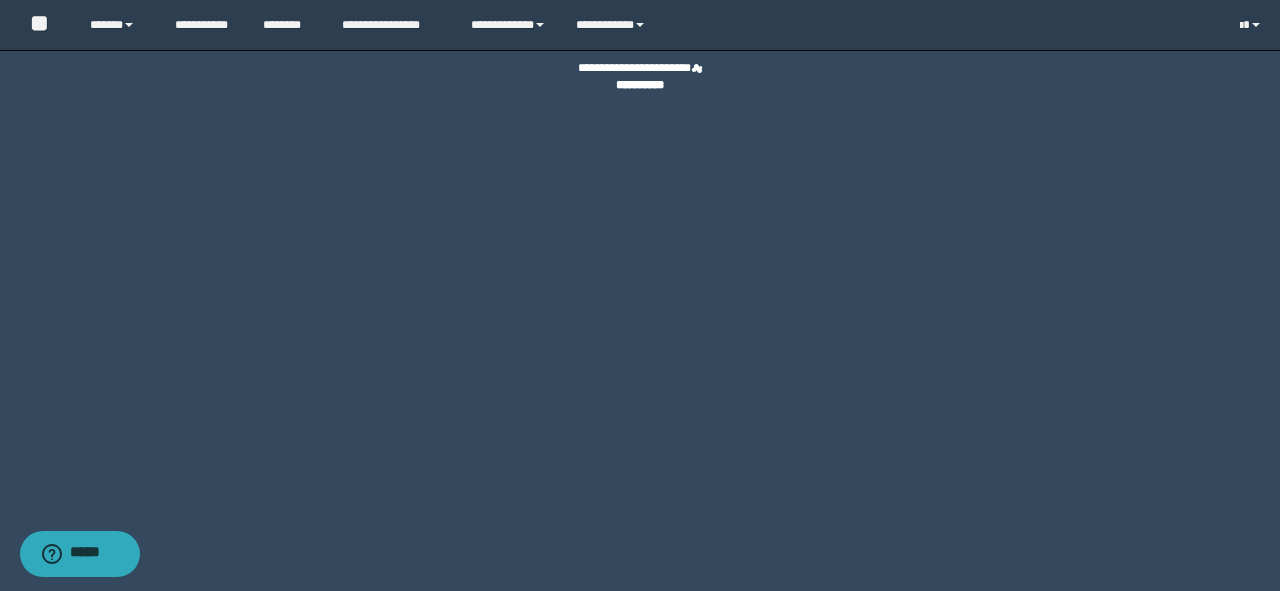 click on "**********" at bounding box center (640, 77) 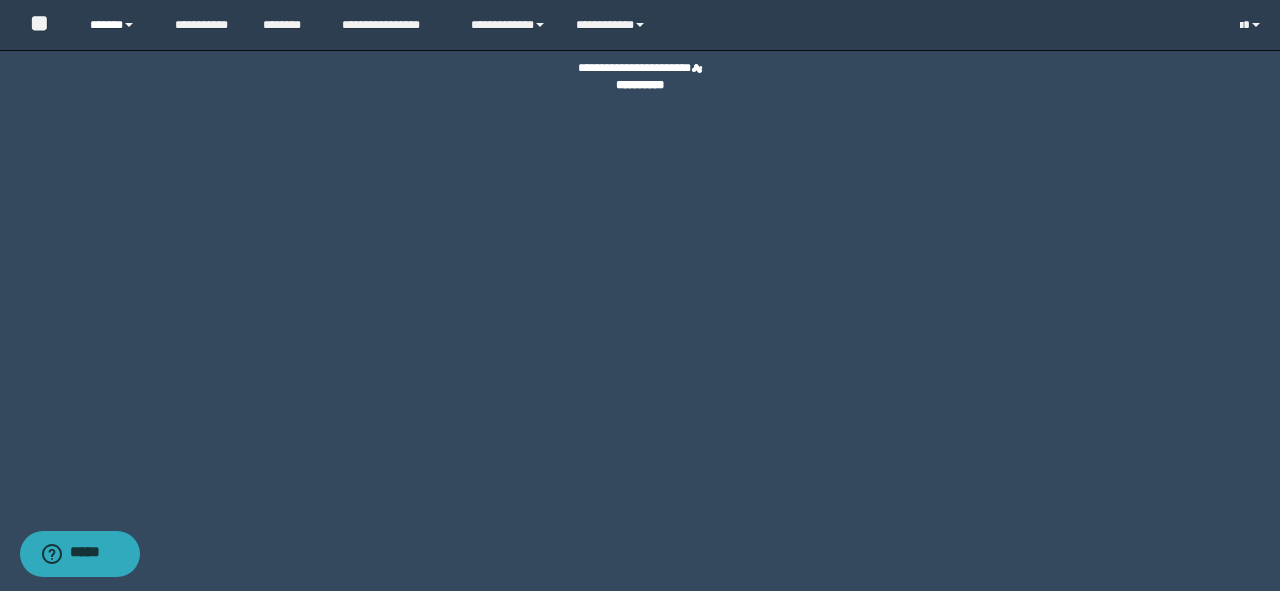 click on "******" at bounding box center (117, 25) 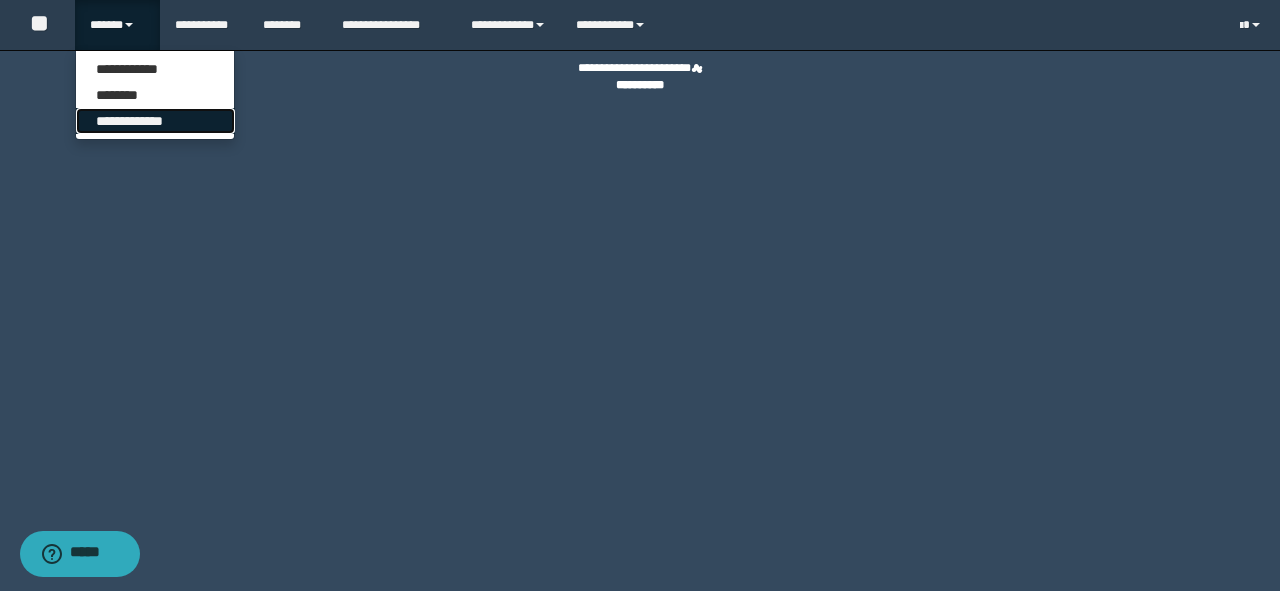 click on "**********" at bounding box center (155, 121) 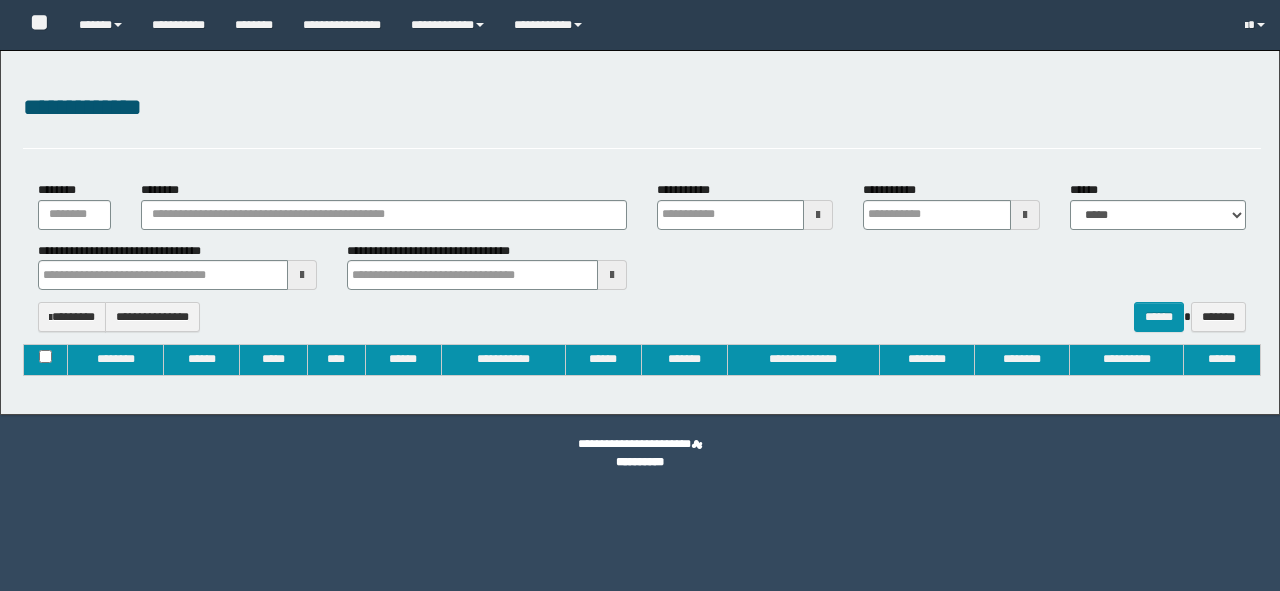 type on "**********" 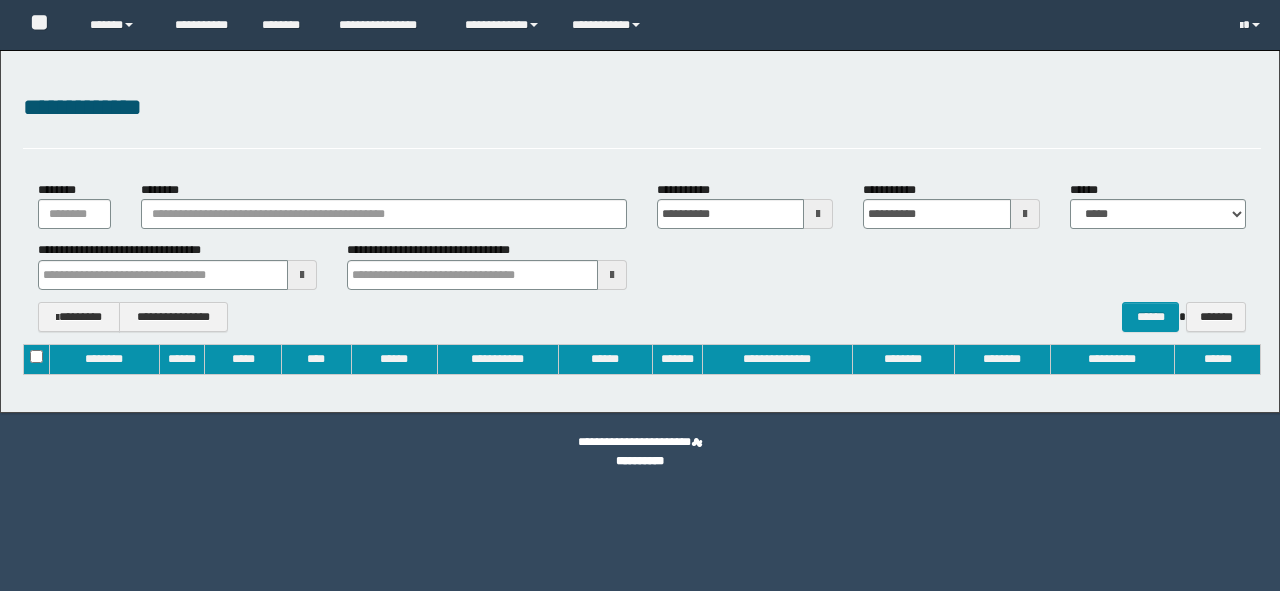 scroll, scrollTop: 0, scrollLeft: 0, axis: both 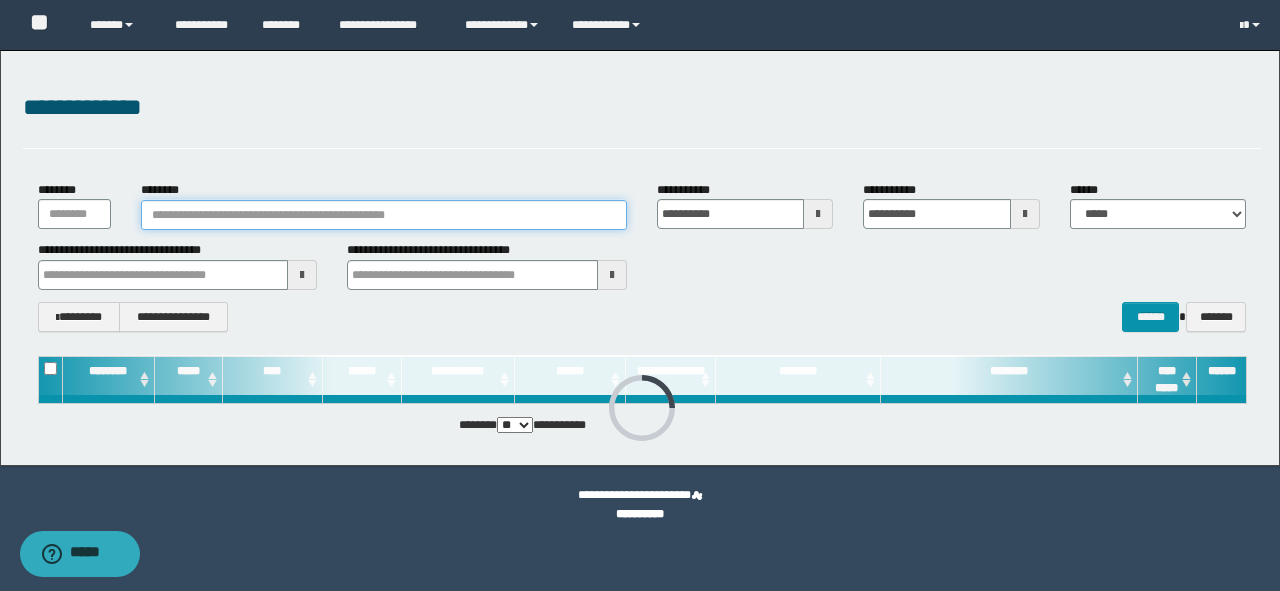 click on "********" at bounding box center (384, 215) 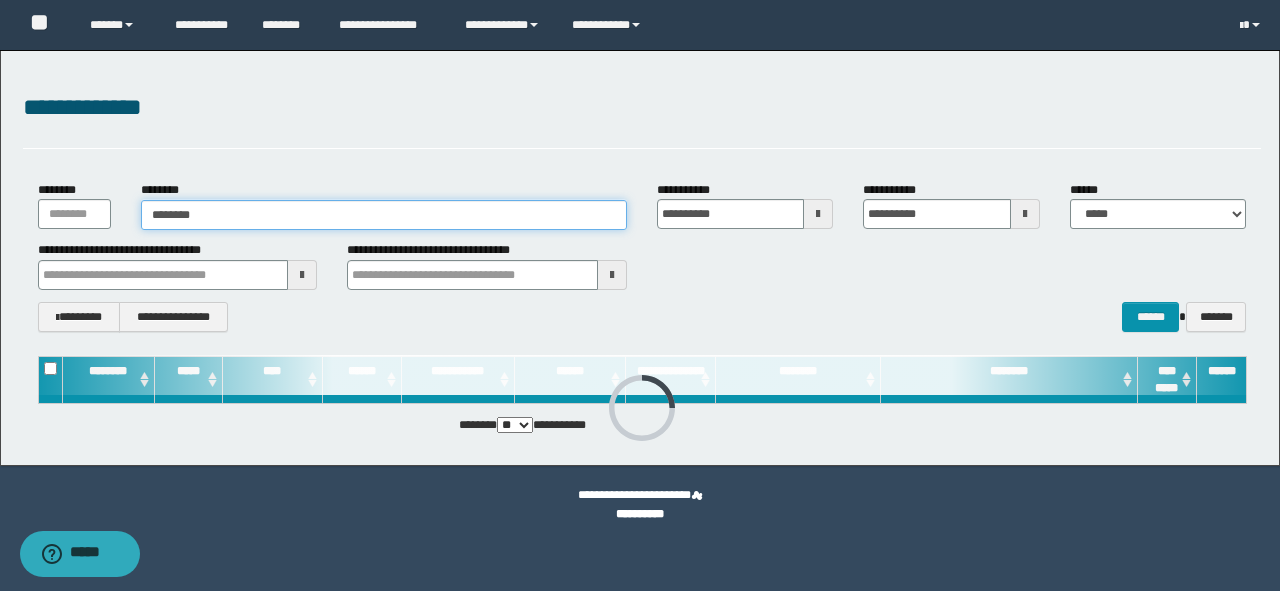 type on "********" 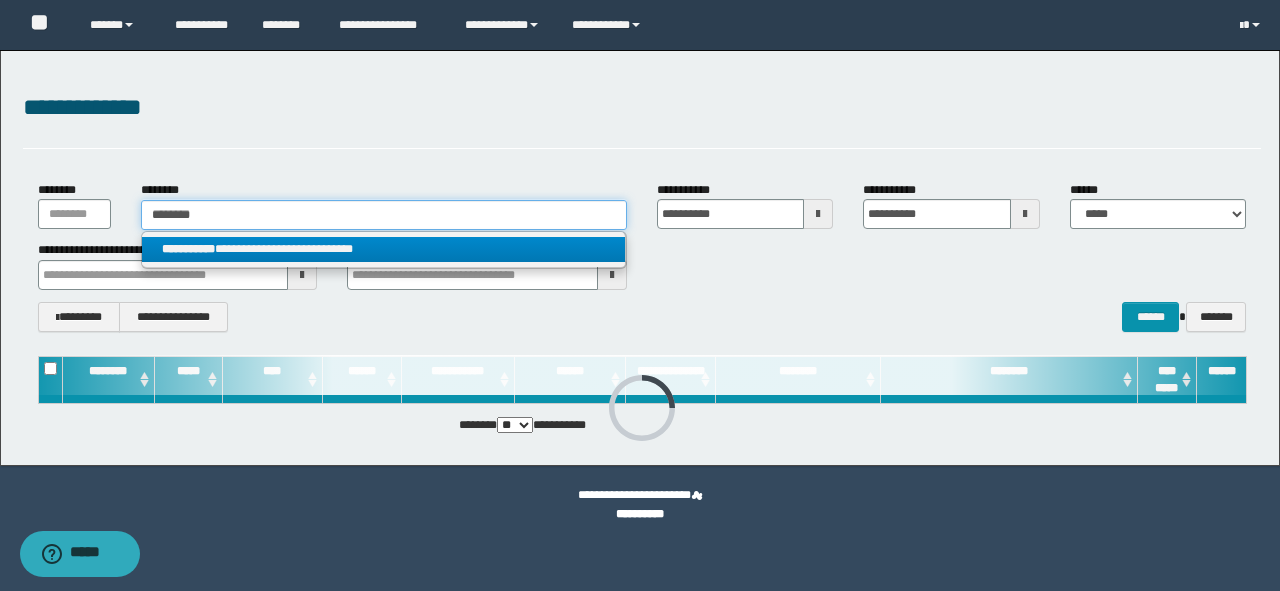 type on "********" 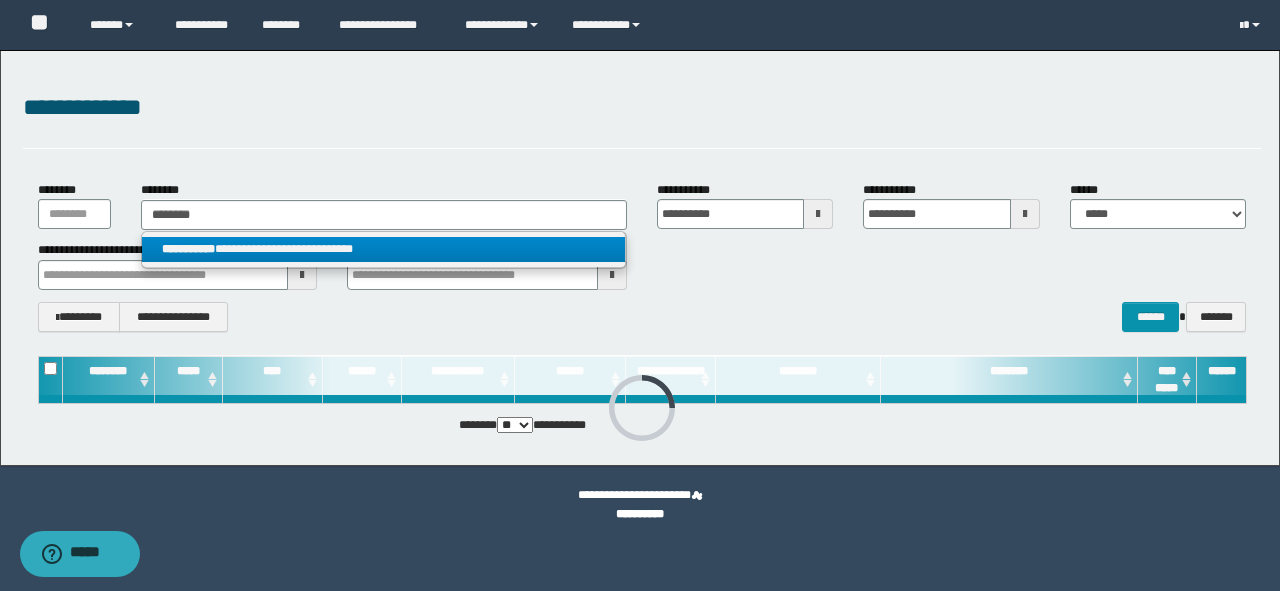 click on "**********" at bounding box center [384, 249] 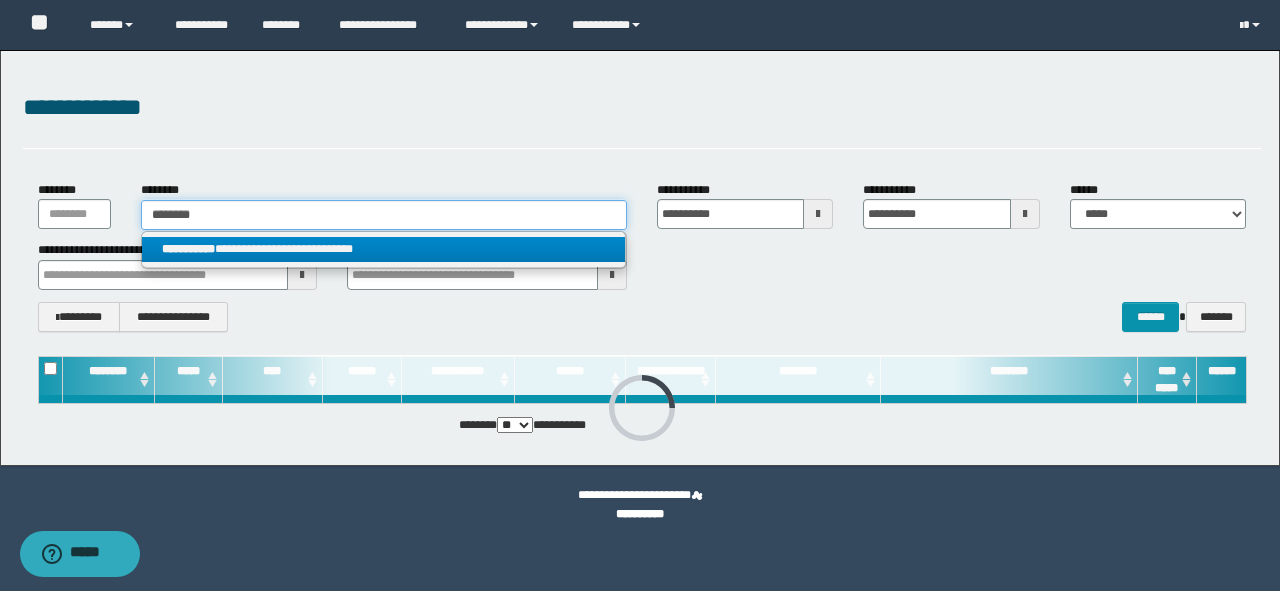 type 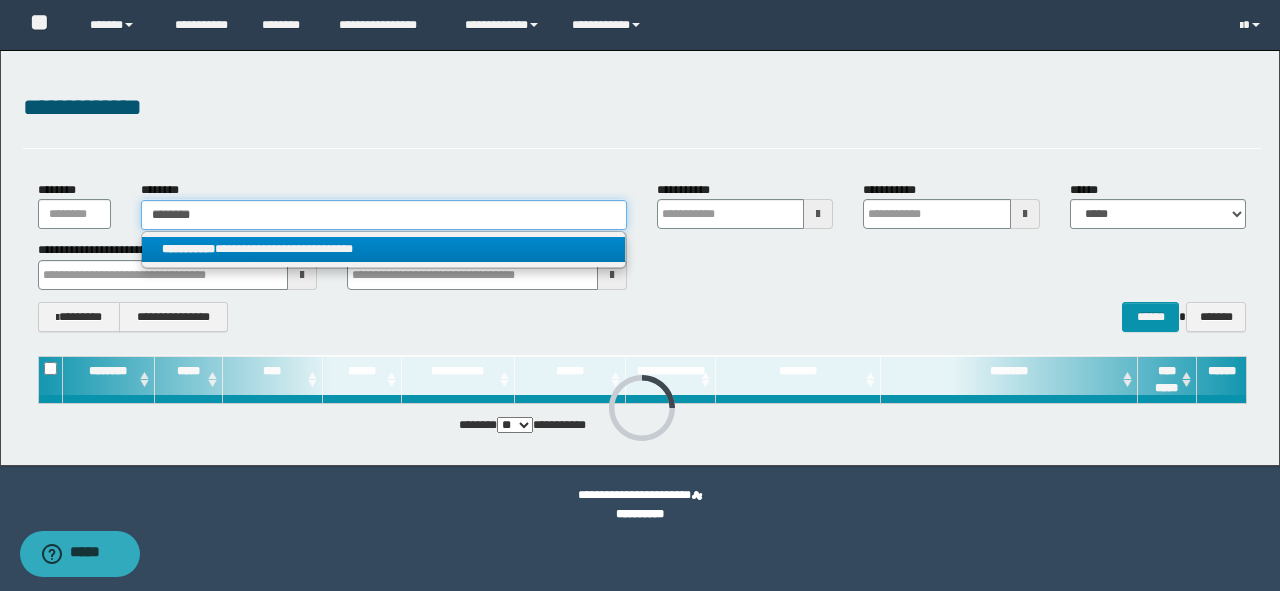 type 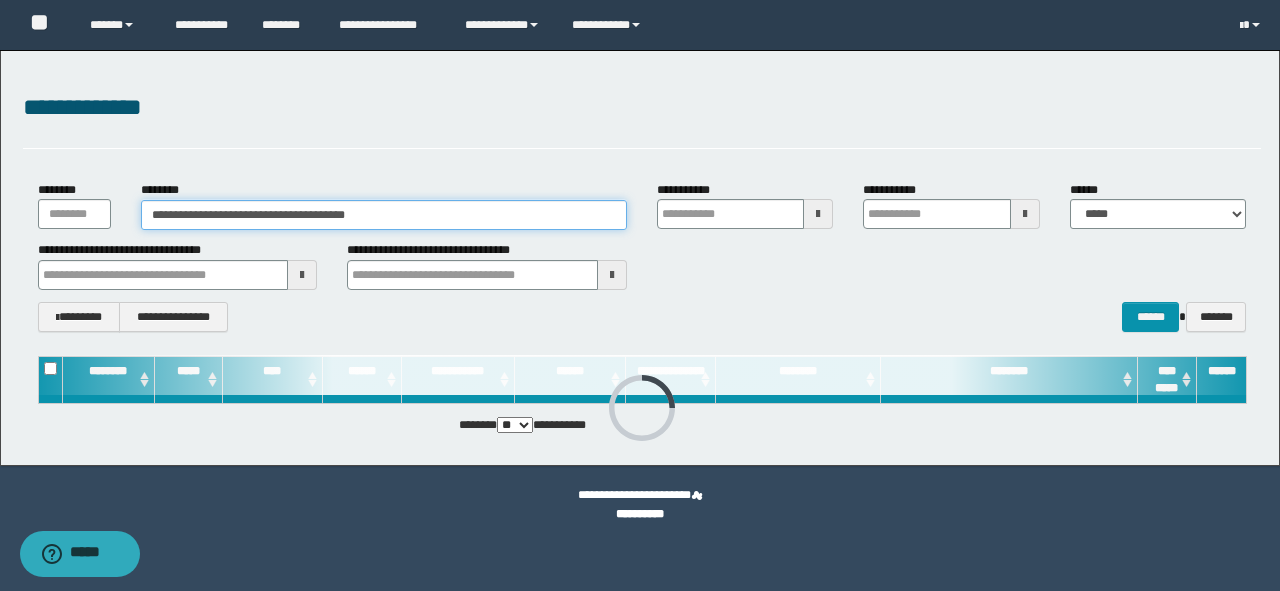 type 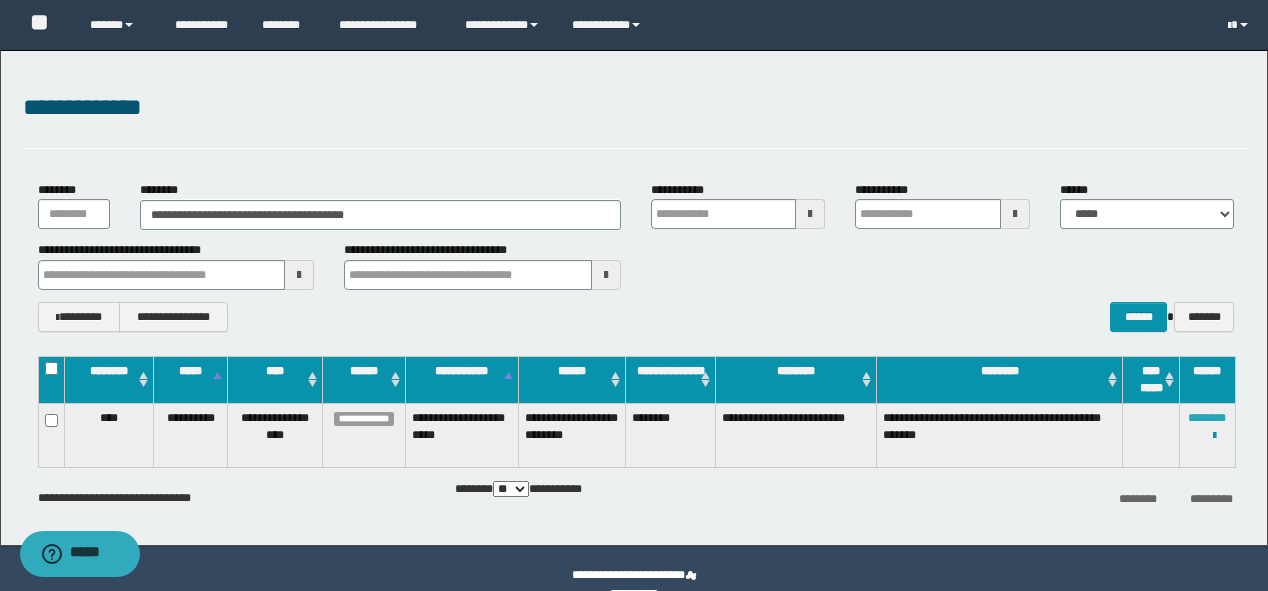 click on "********" at bounding box center (1207, 418) 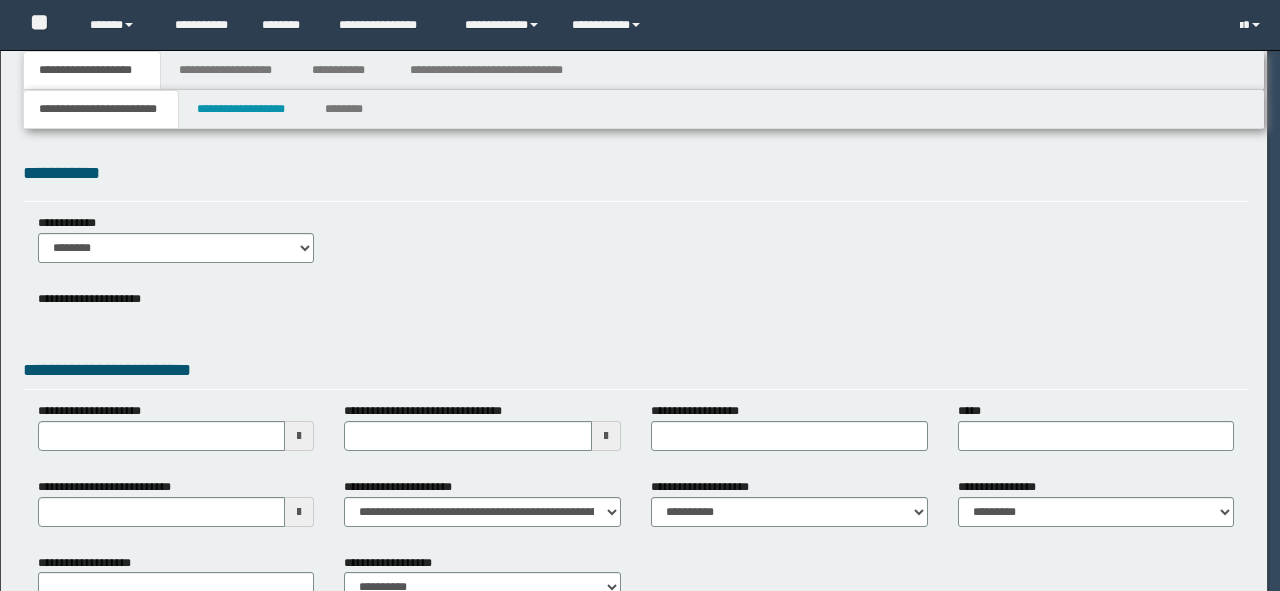 scroll, scrollTop: 0, scrollLeft: 0, axis: both 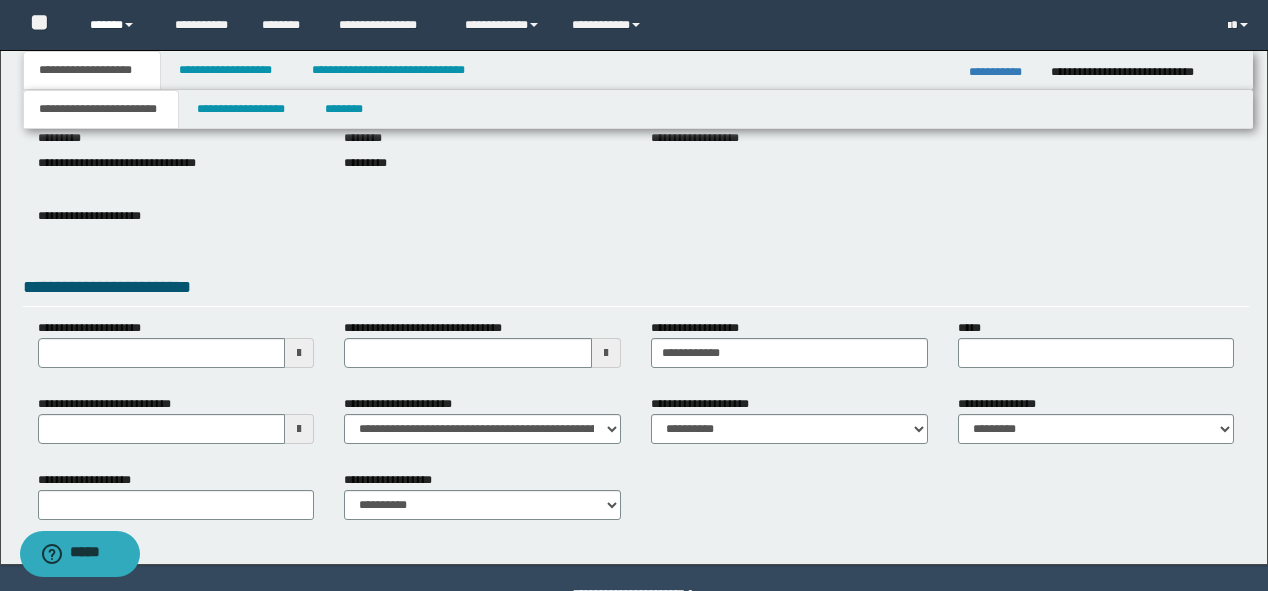 click on "******" at bounding box center (117, 25) 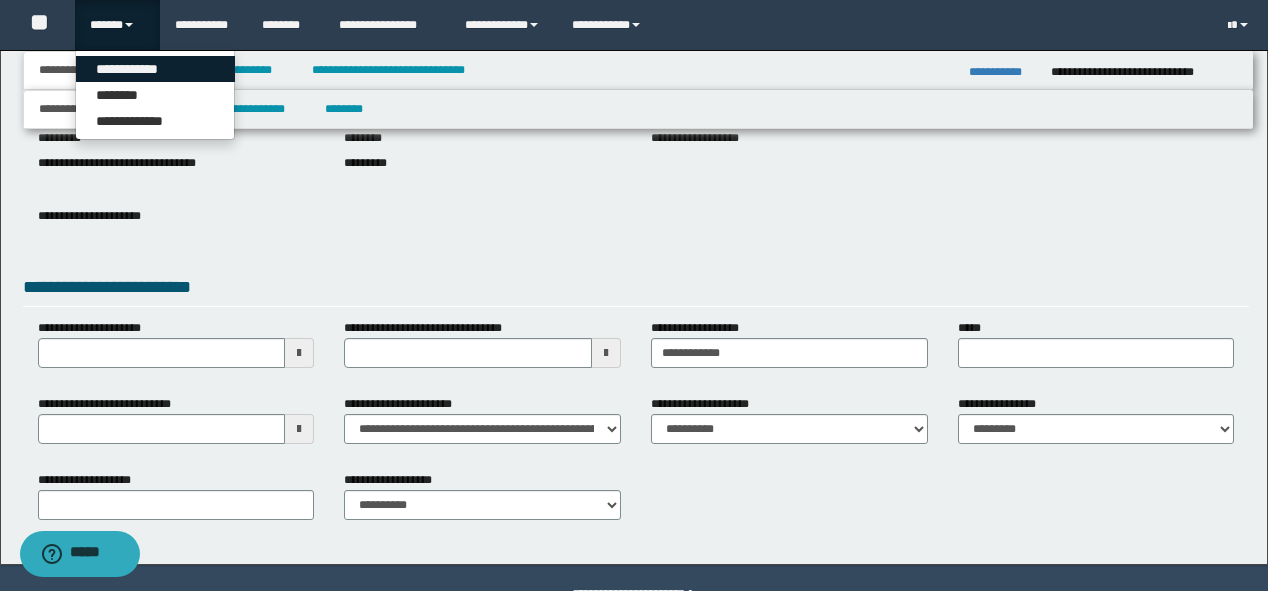 click on "**********" at bounding box center [155, 69] 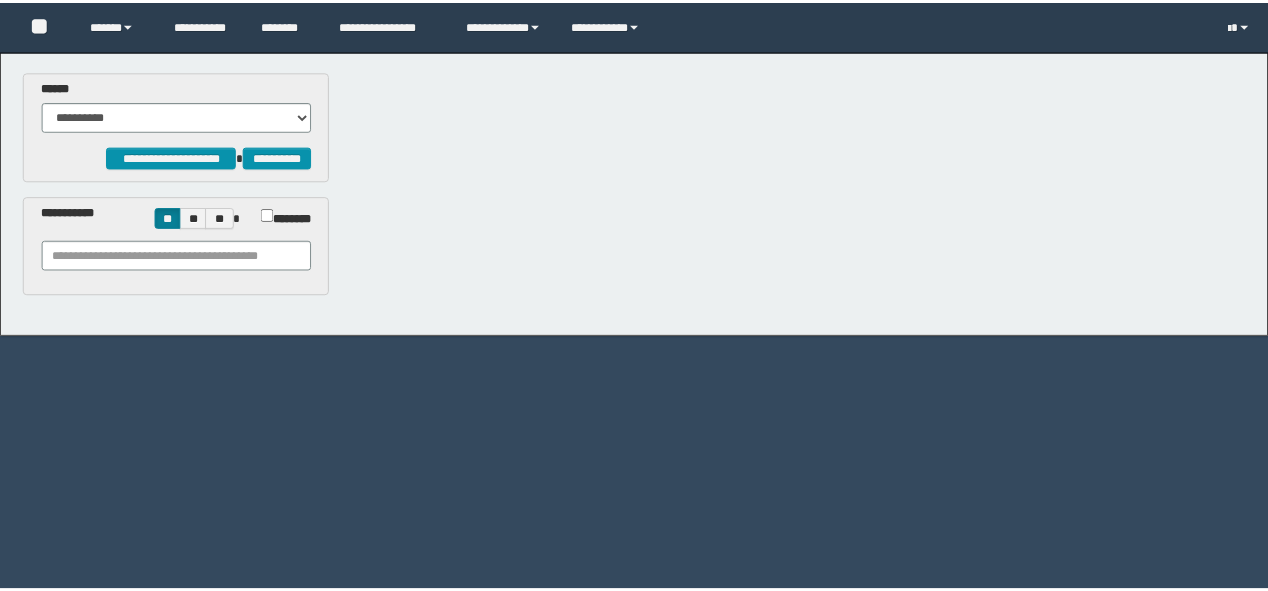 scroll, scrollTop: 0, scrollLeft: 0, axis: both 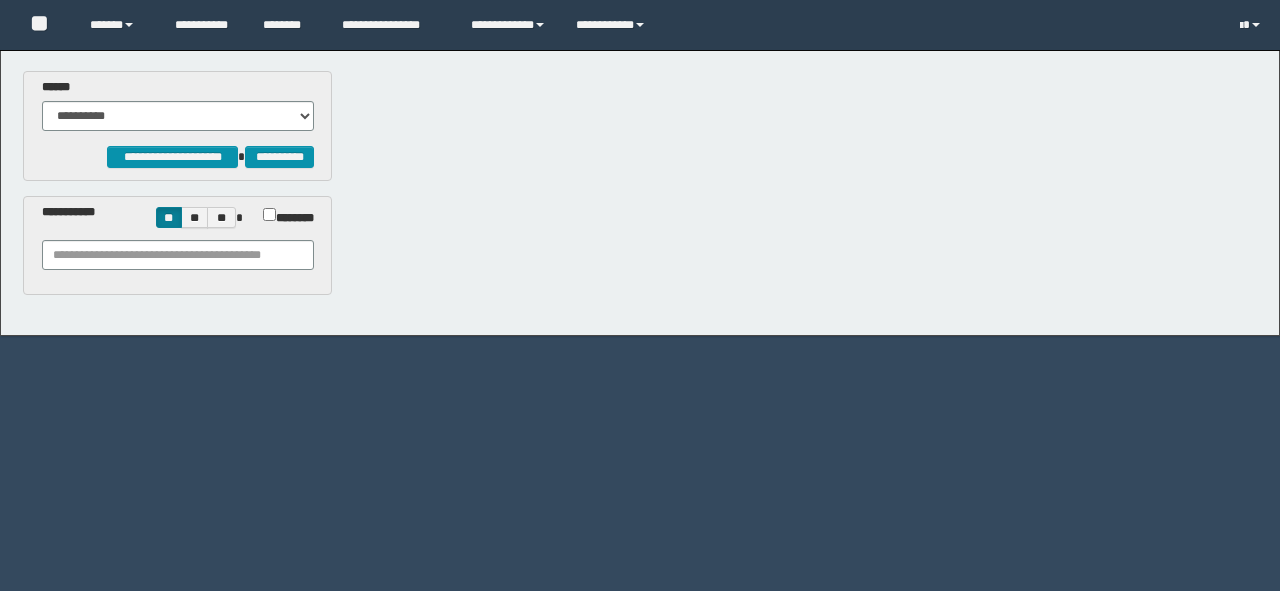 type on "**********" 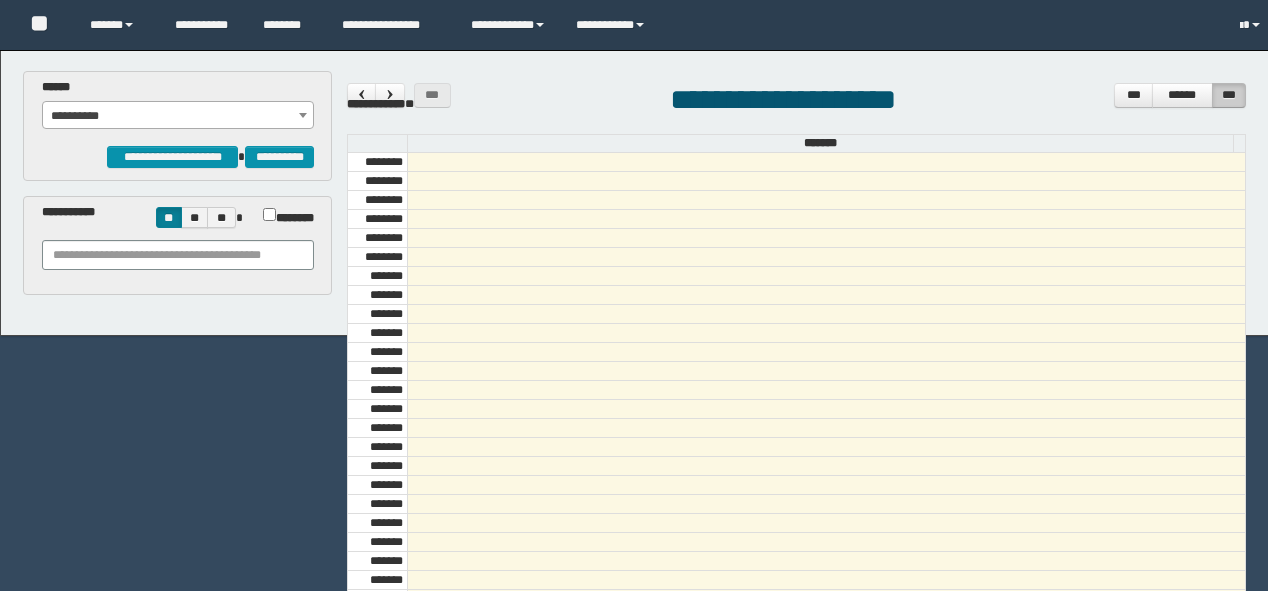 click on "**********" at bounding box center [178, 126] 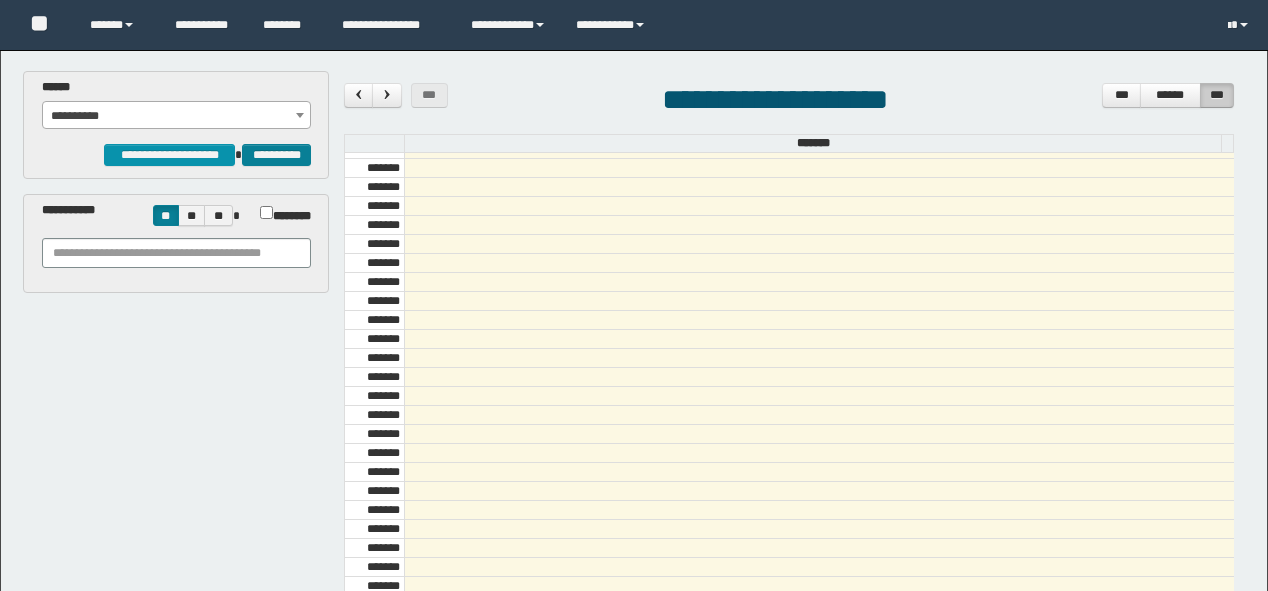 scroll, scrollTop: 0, scrollLeft: 0, axis: both 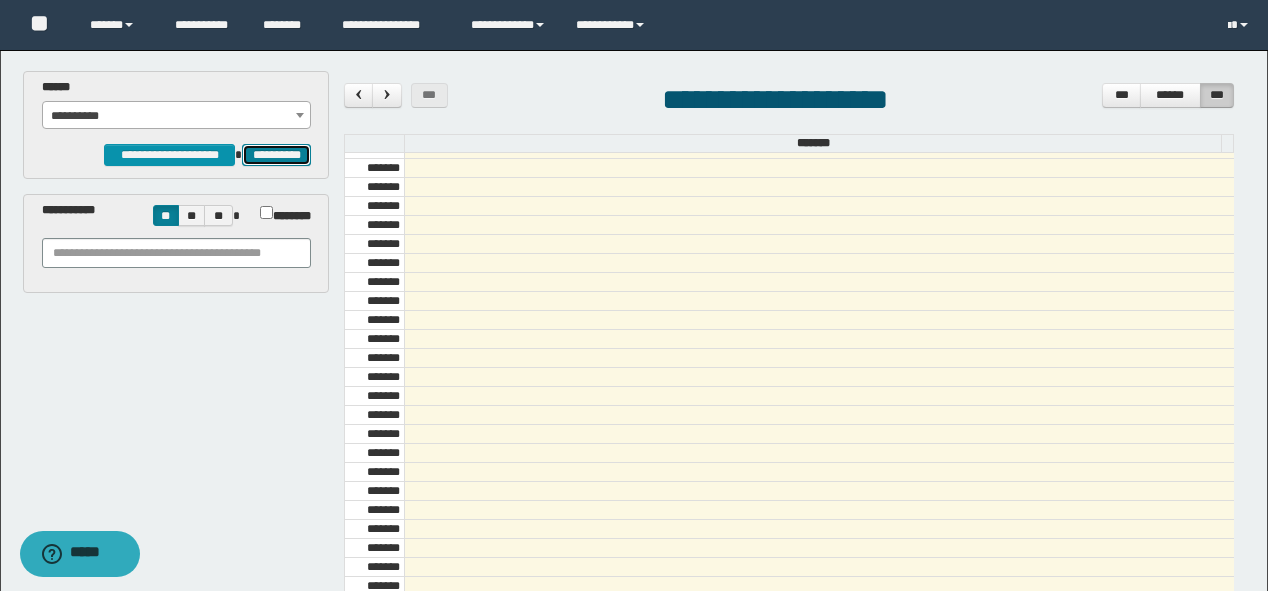 click on "**********" at bounding box center [276, 155] 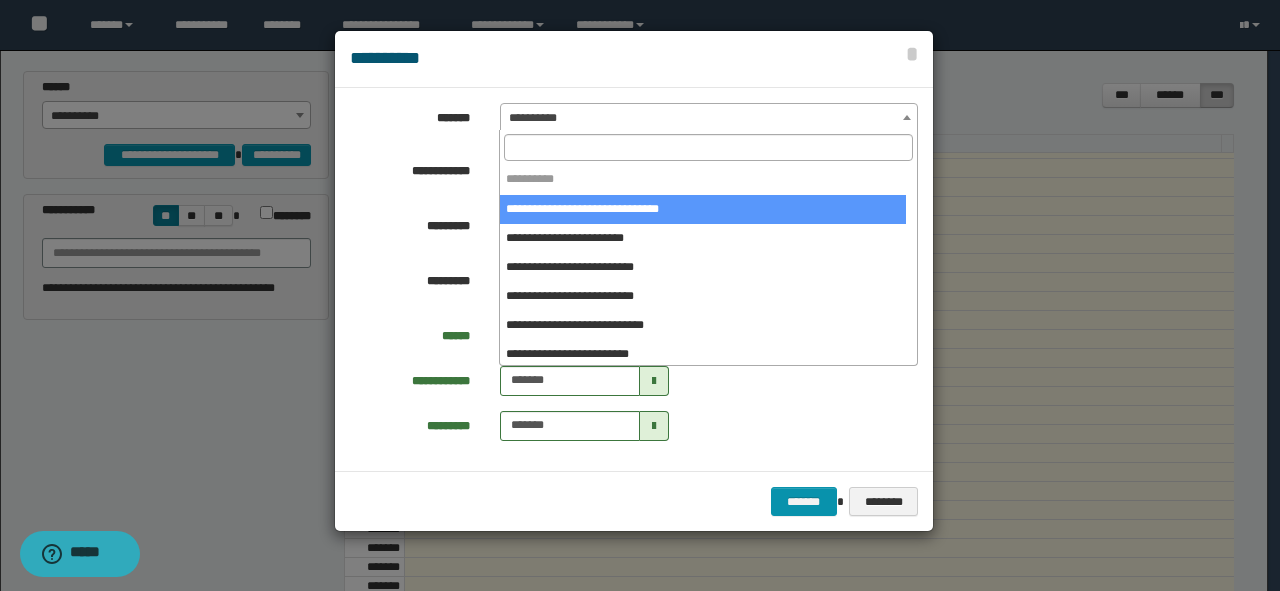 click on "**********" at bounding box center [709, 118] 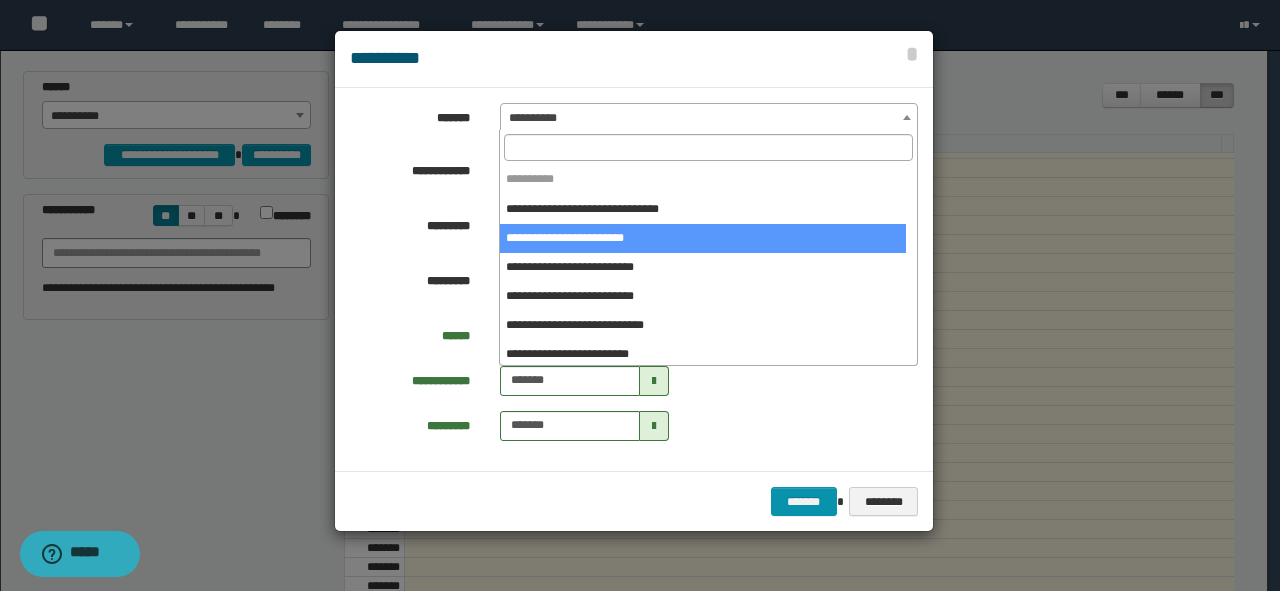 select on "*****" 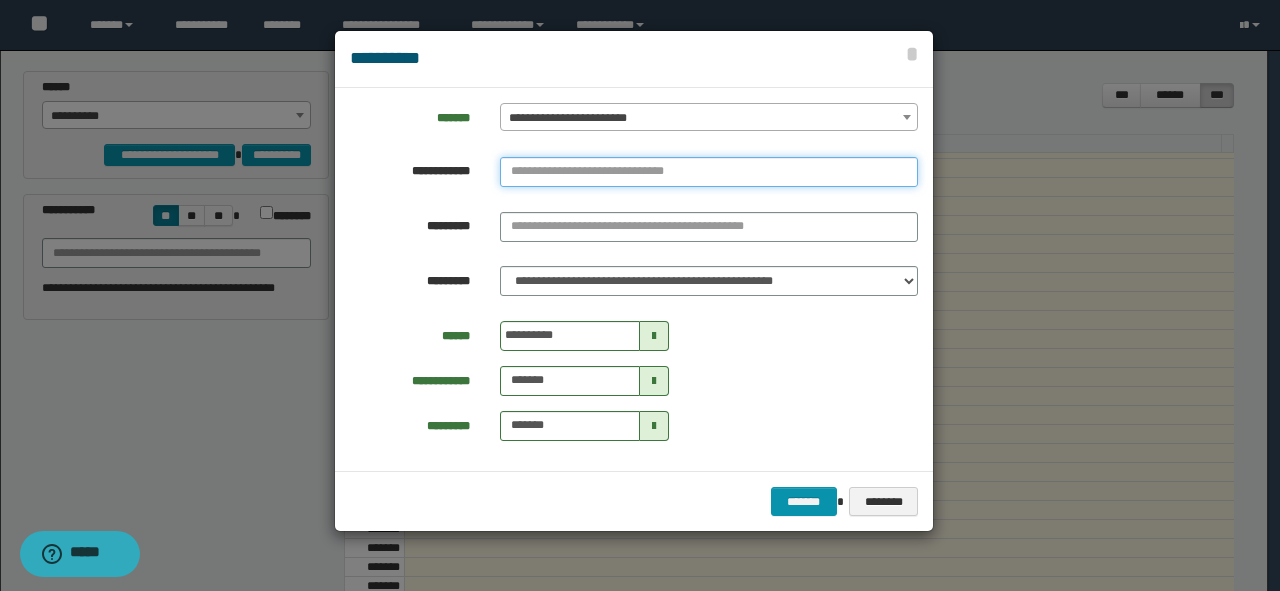 click at bounding box center [709, 172] 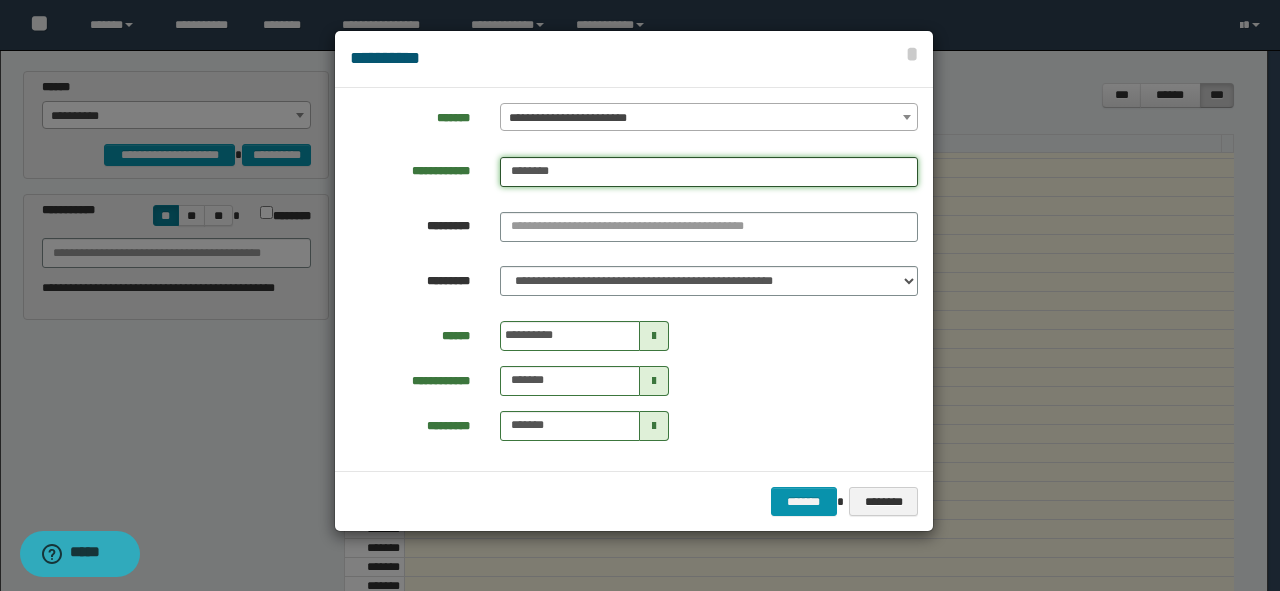 type on "********" 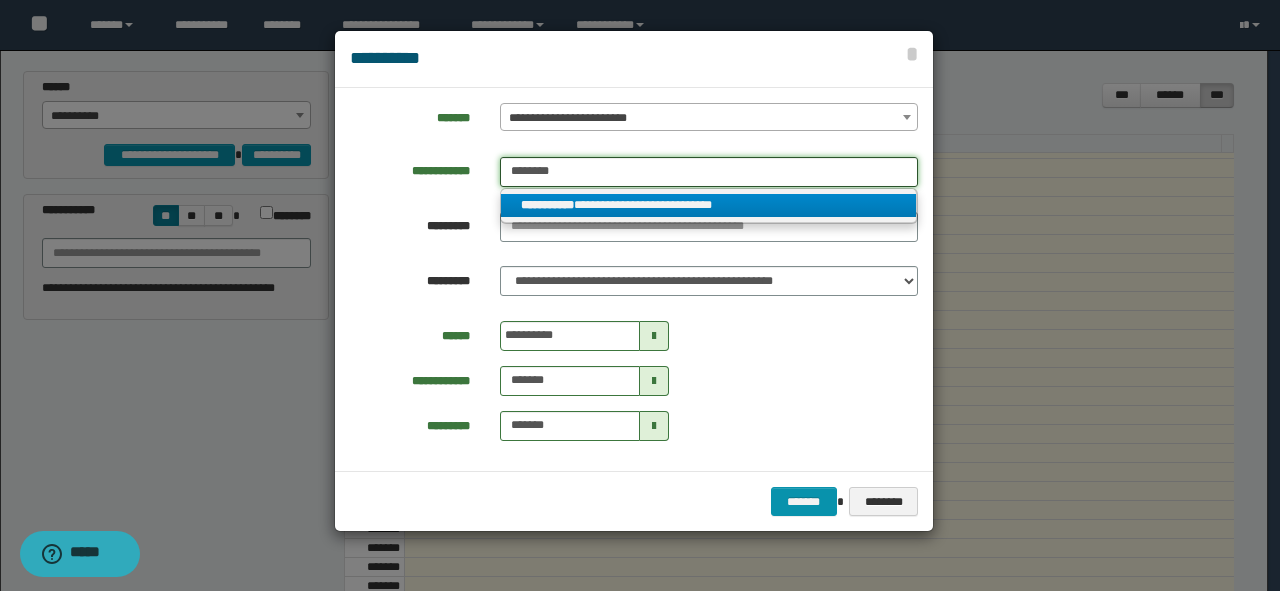 type on "********" 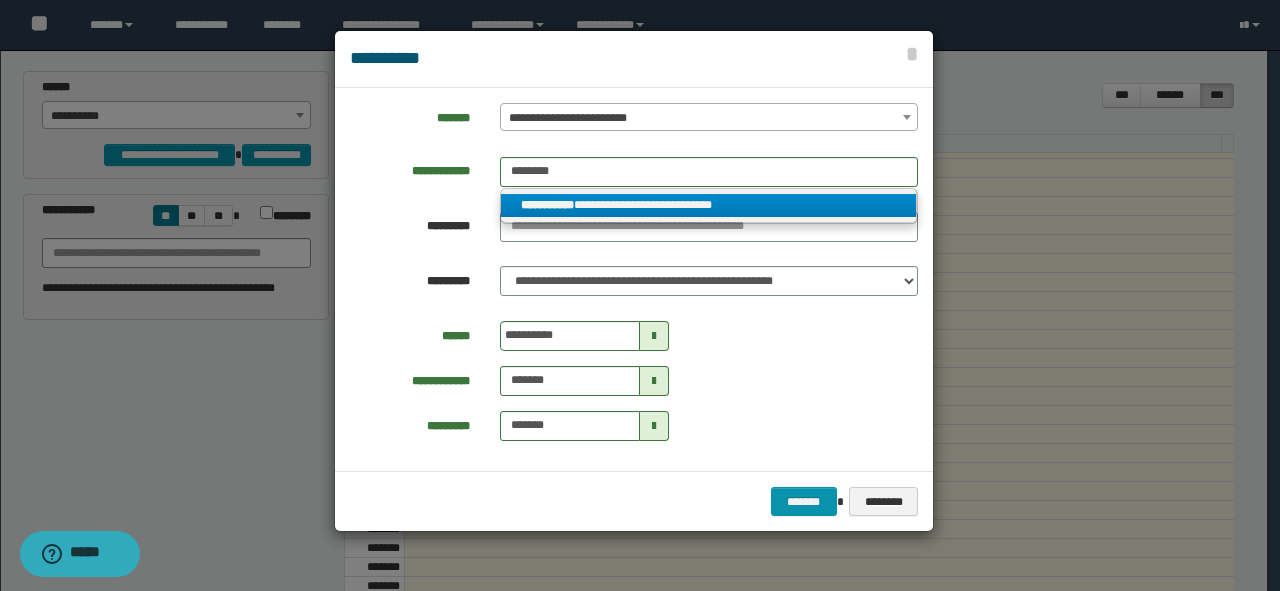 click on "**********" at bounding box center (547, 205) 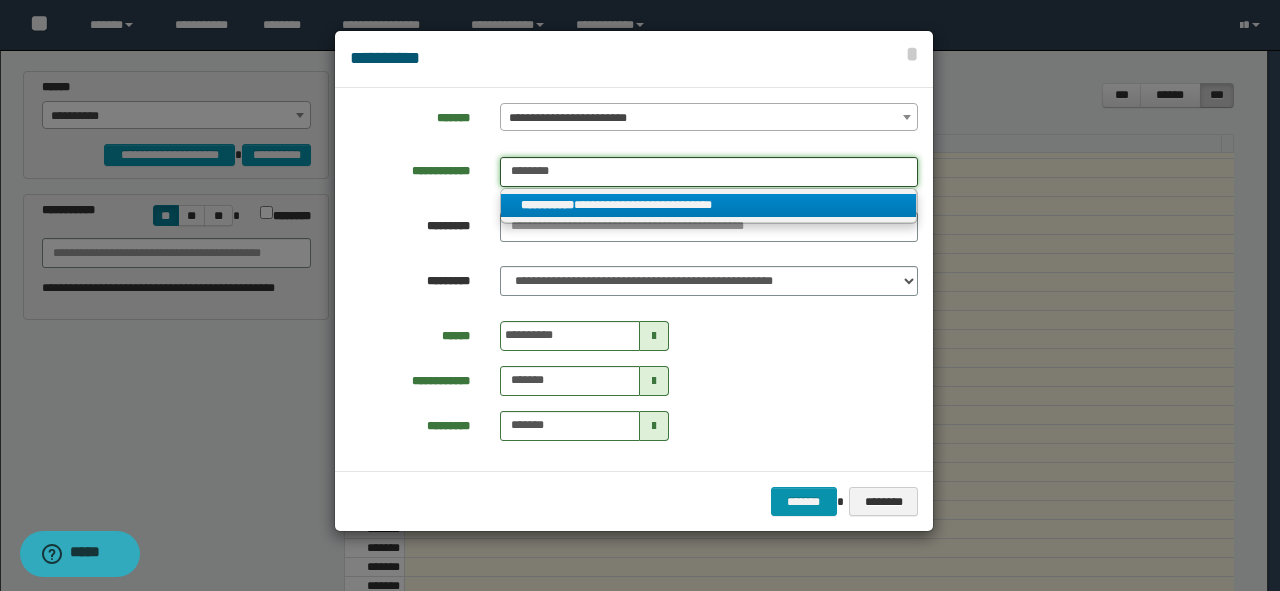 type 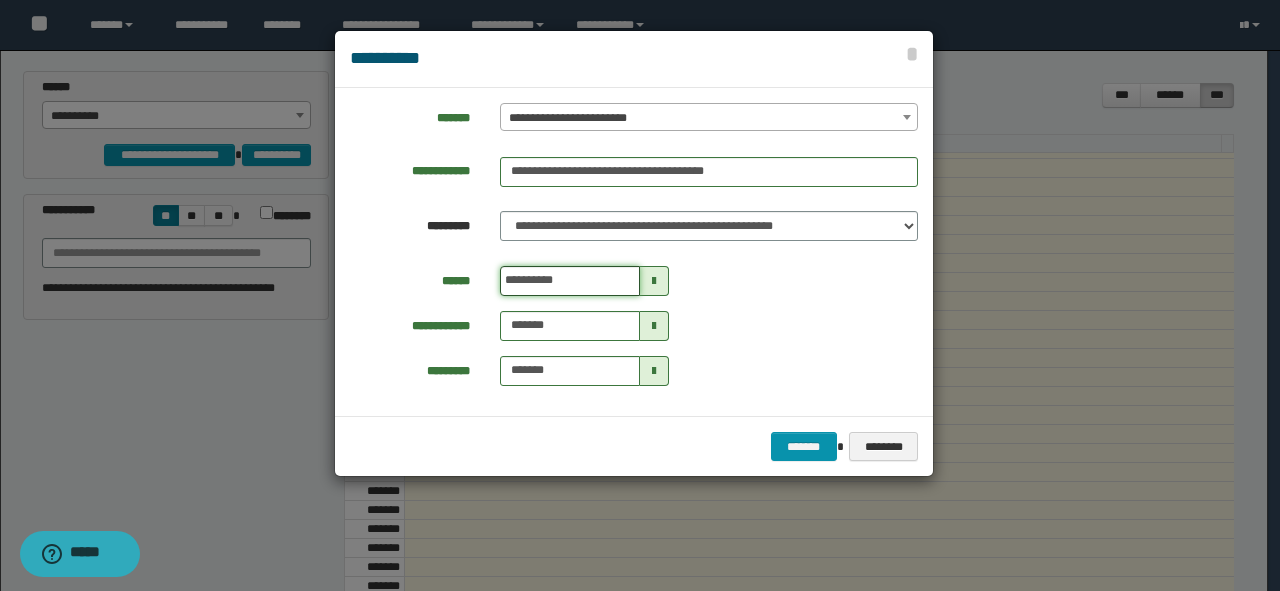 click on "**********" at bounding box center [570, 281] 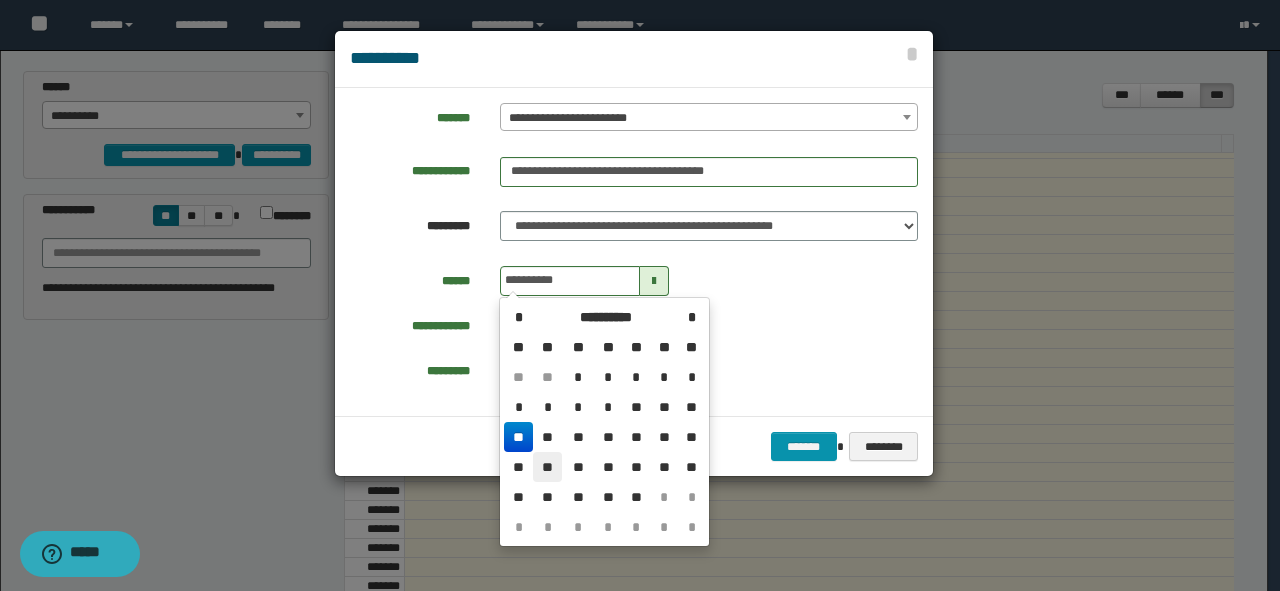 click on "**" at bounding box center (547, 467) 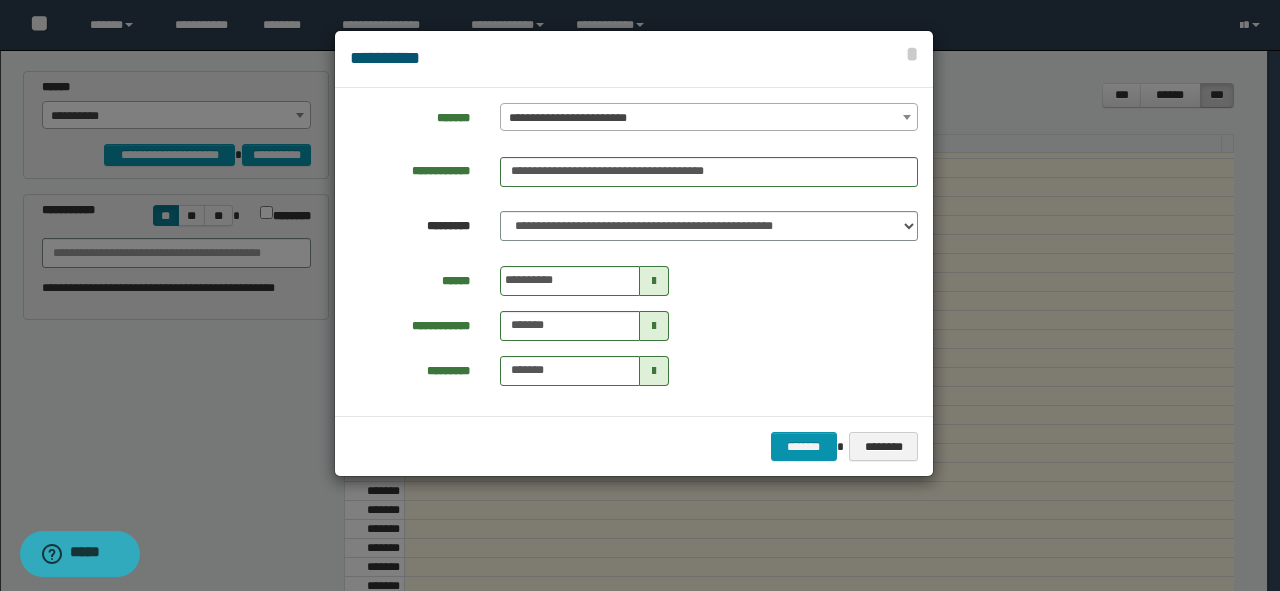 click on "**********" at bounding box center [634, 326] 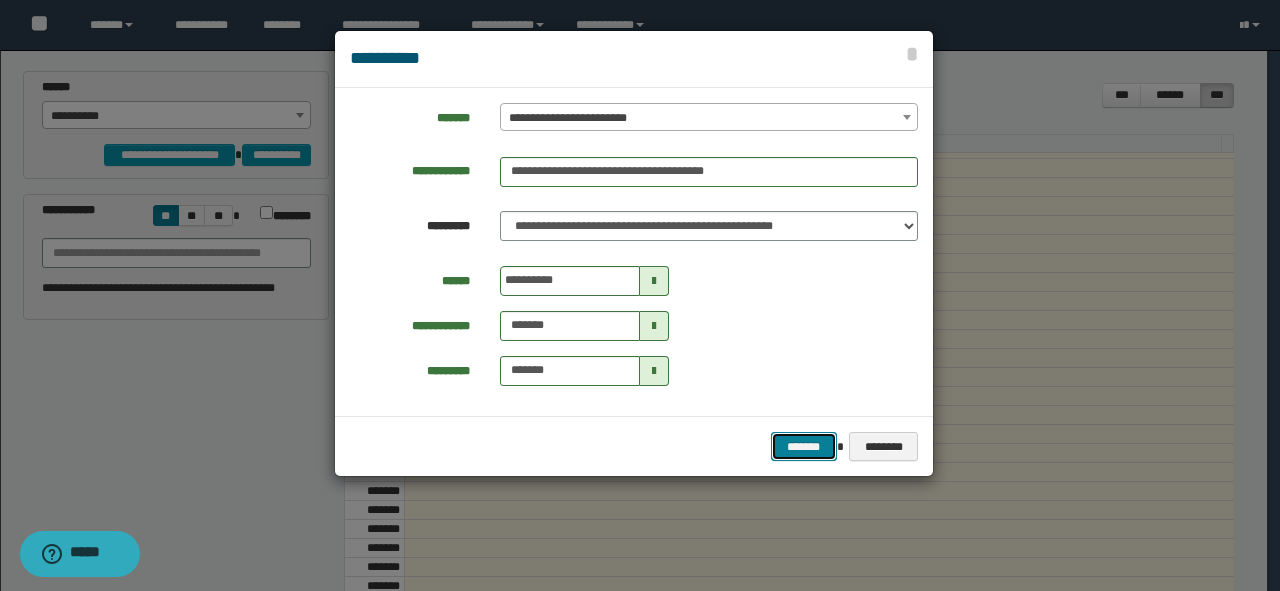 click on "*******" at bounding box center (804, 447) 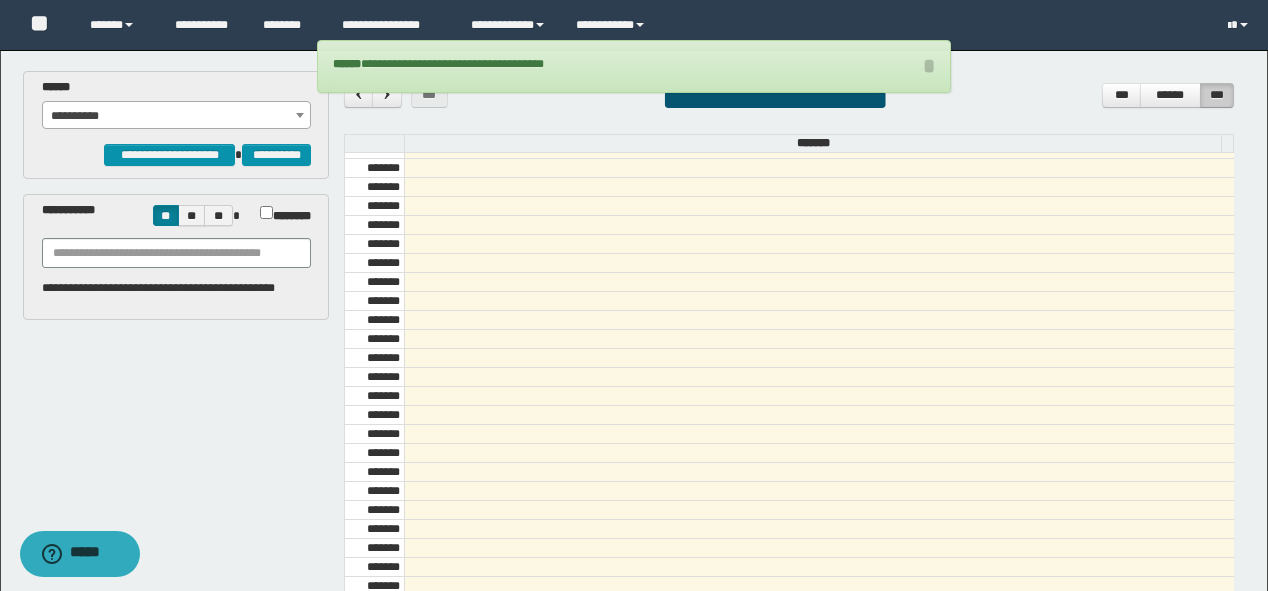 drag, startPoint x: 262, startPoint y: 420, endPoint x: 227, endPoint y: 229, distance: 194.18033 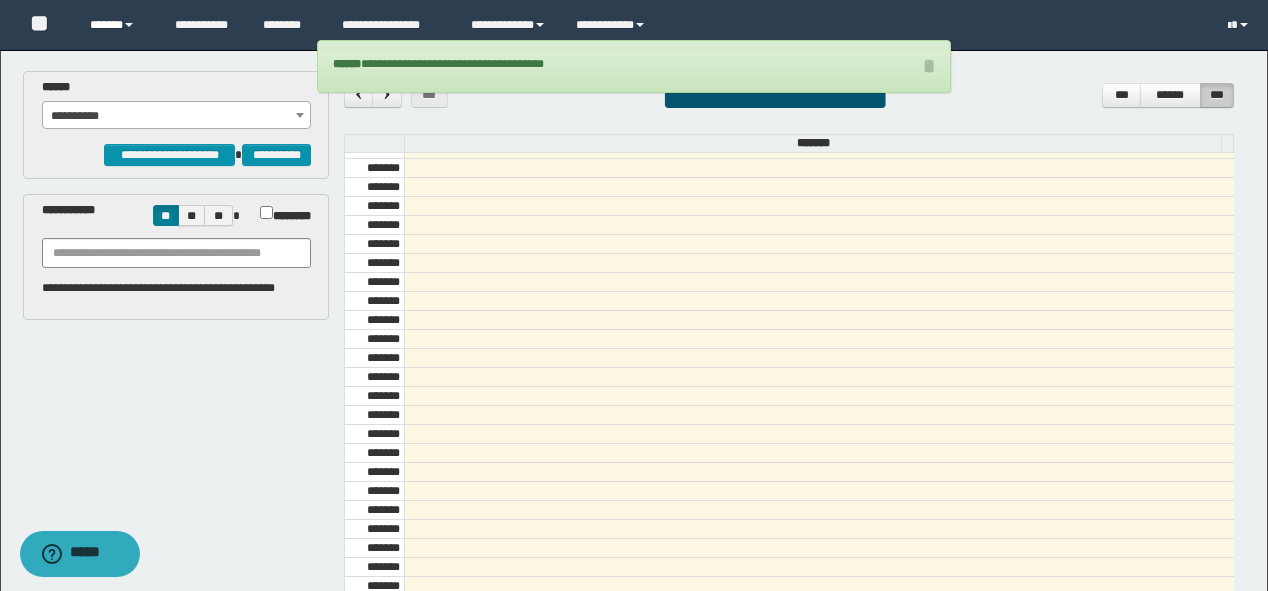 click on "******" at bounding box center (117, 25) 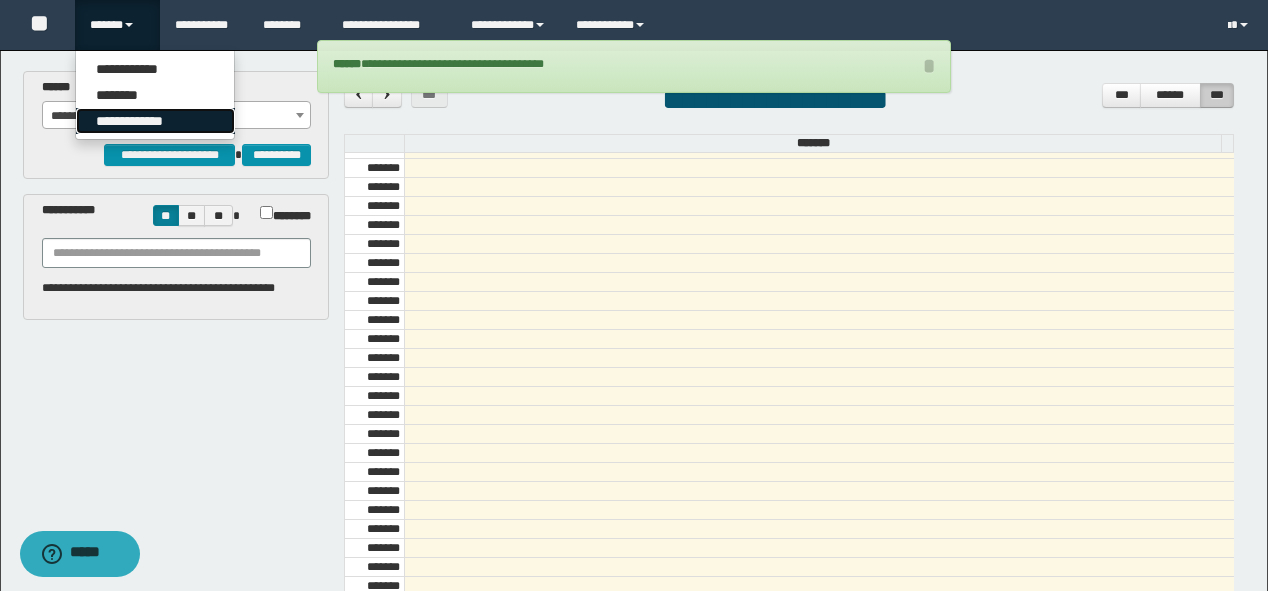 click on "**********" at bounding box center [155, 121] 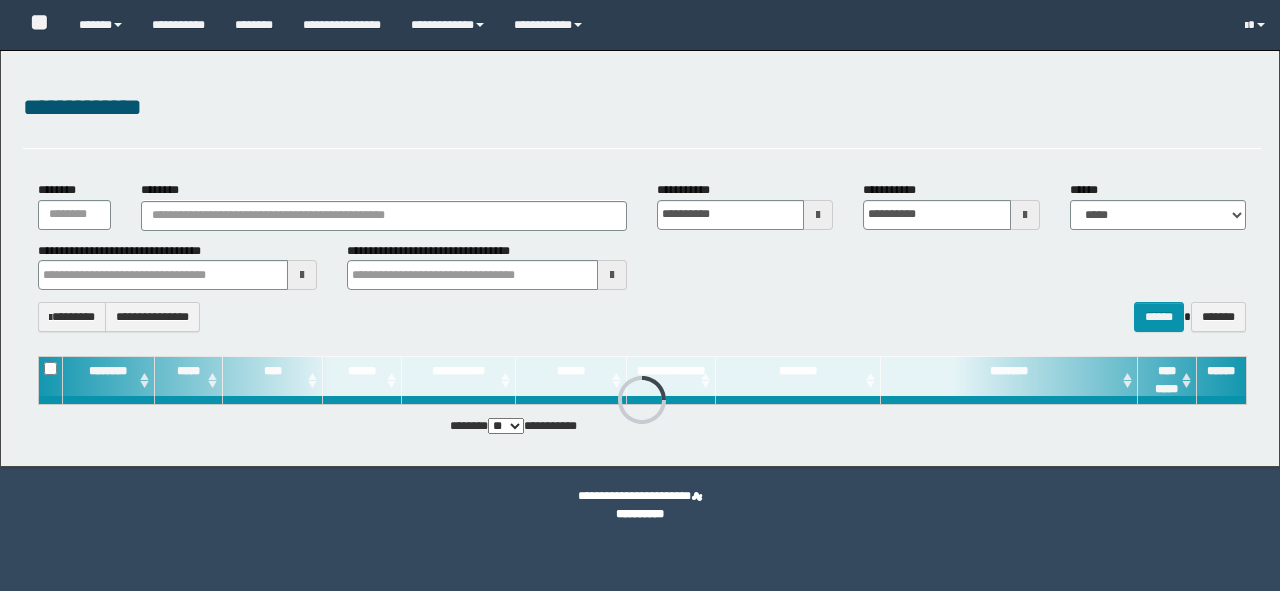 scroll, scrollTop: 0, scrollLeft: 0, axis: both 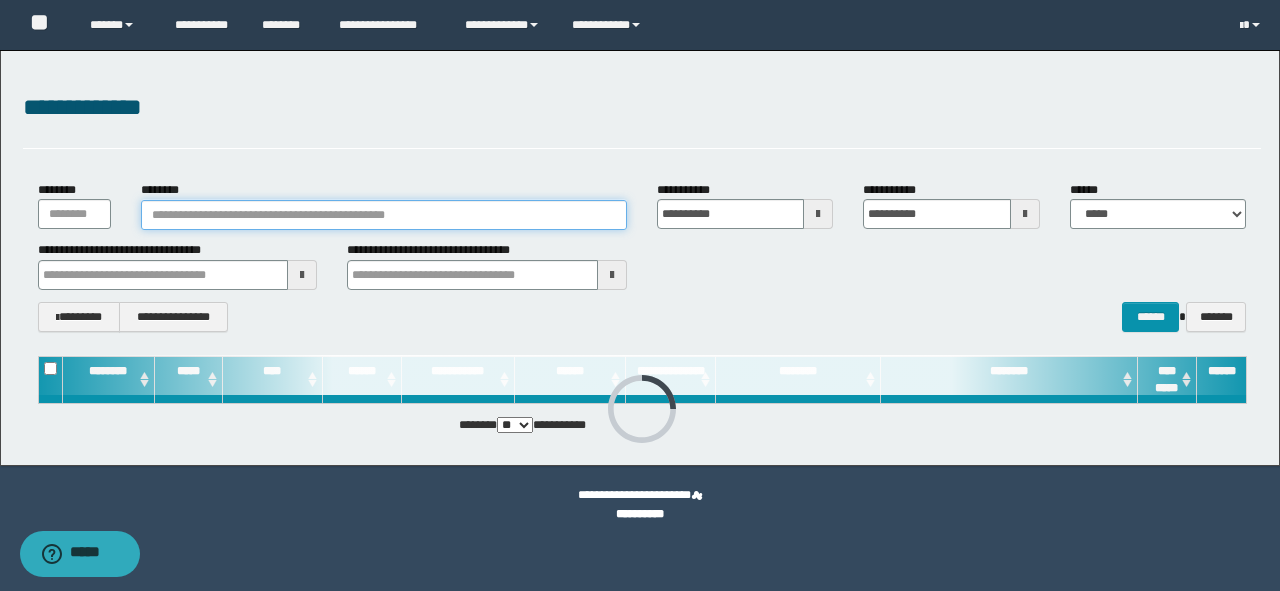 click on "********" at bounding box center (384, 215) 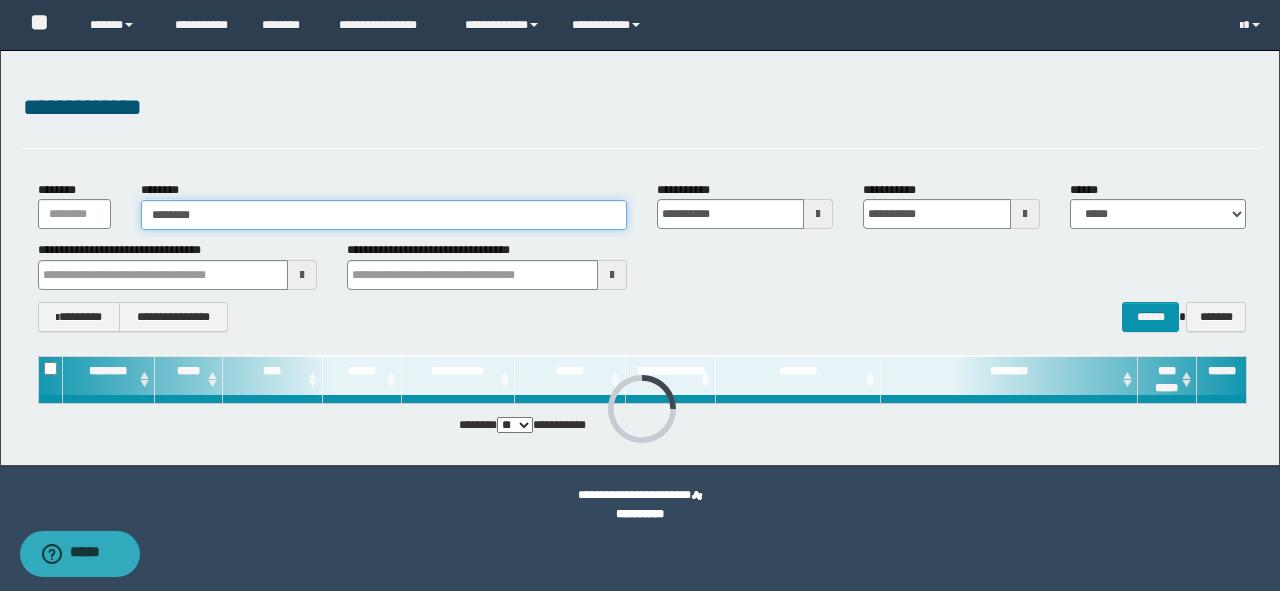 type on "********" 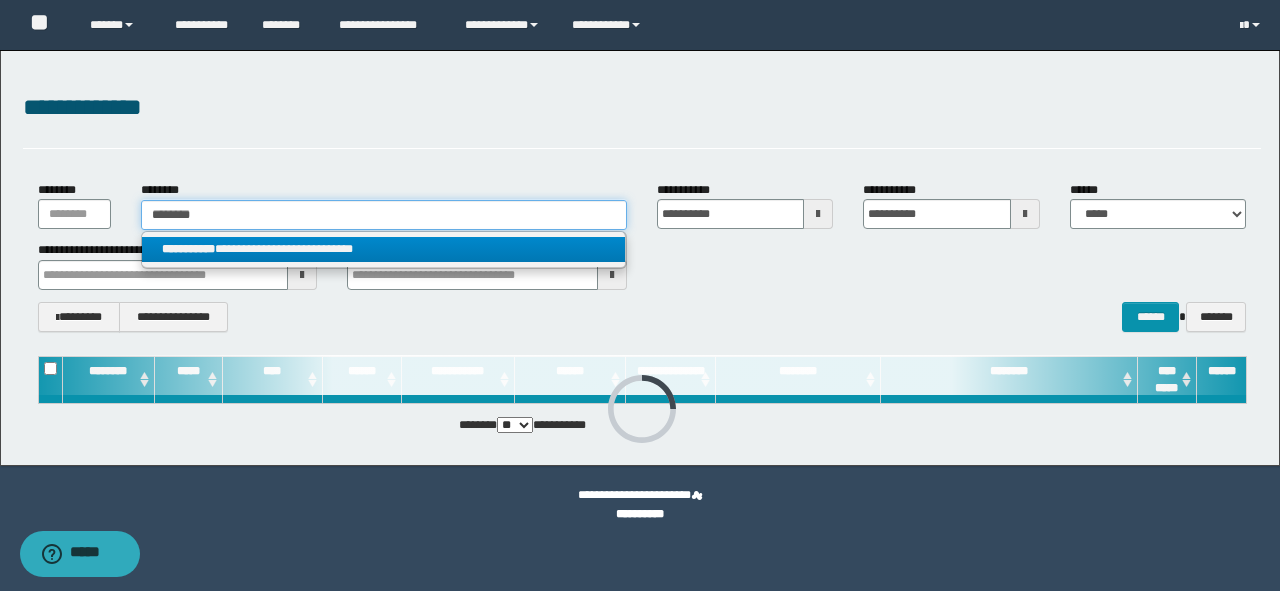type on "********" 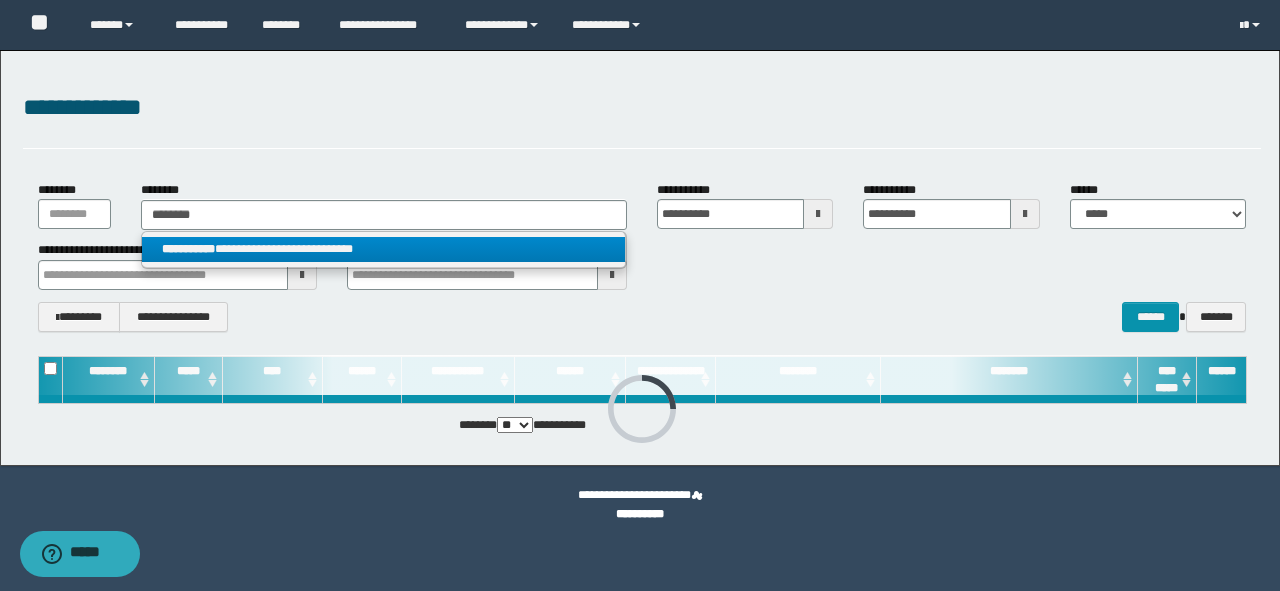 click on "**********" at bounding box center [384, 249] 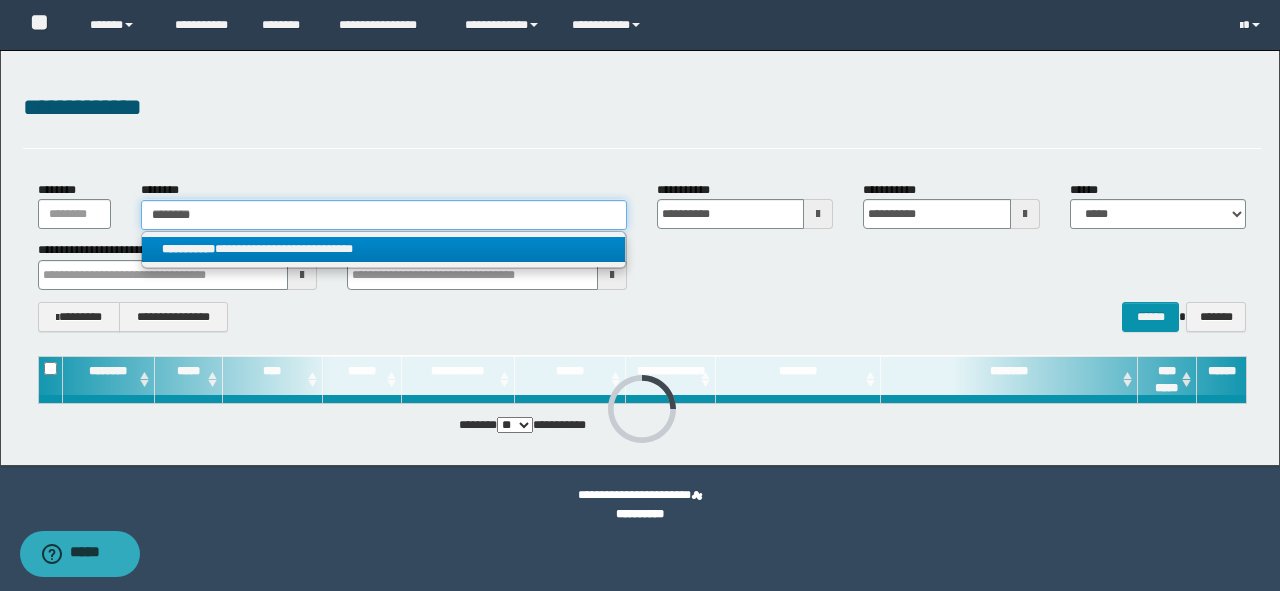 type 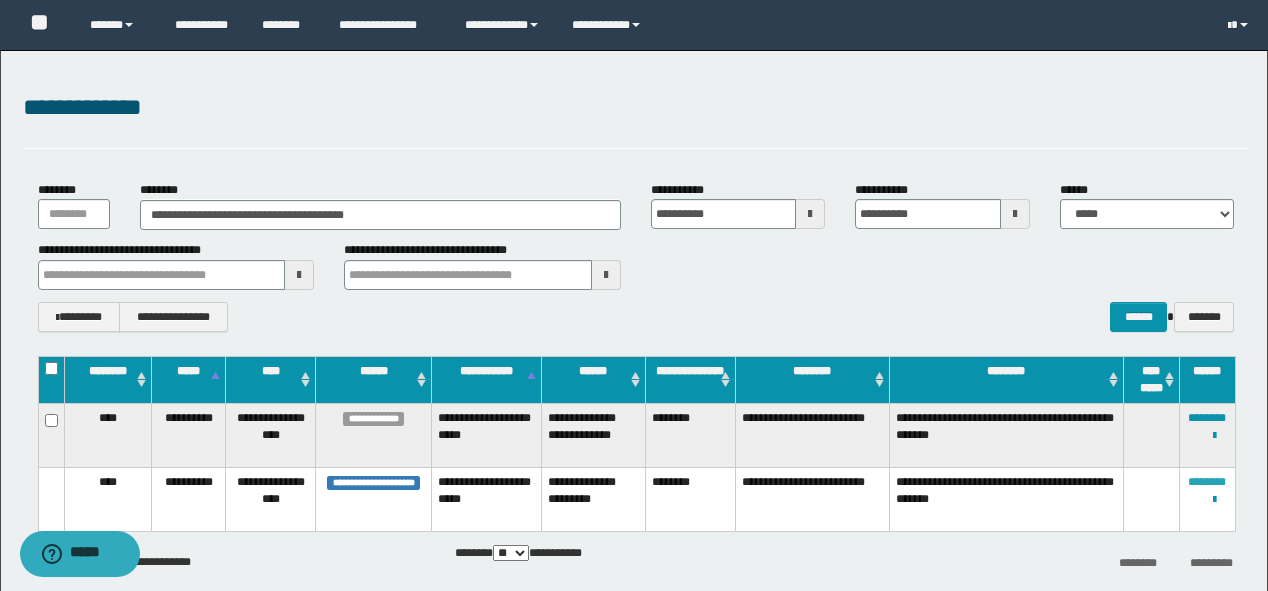 click on "********" at bounding box center (1207, 482) 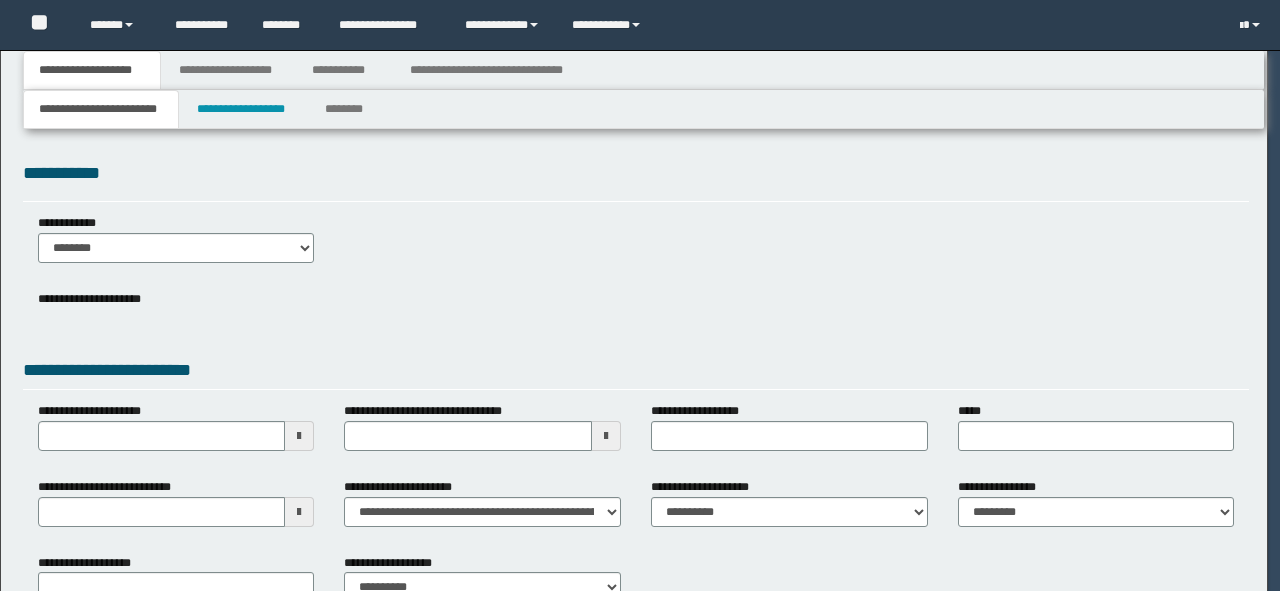 scroll, scrollTop: 0, scrollLeft: 0, axis: both 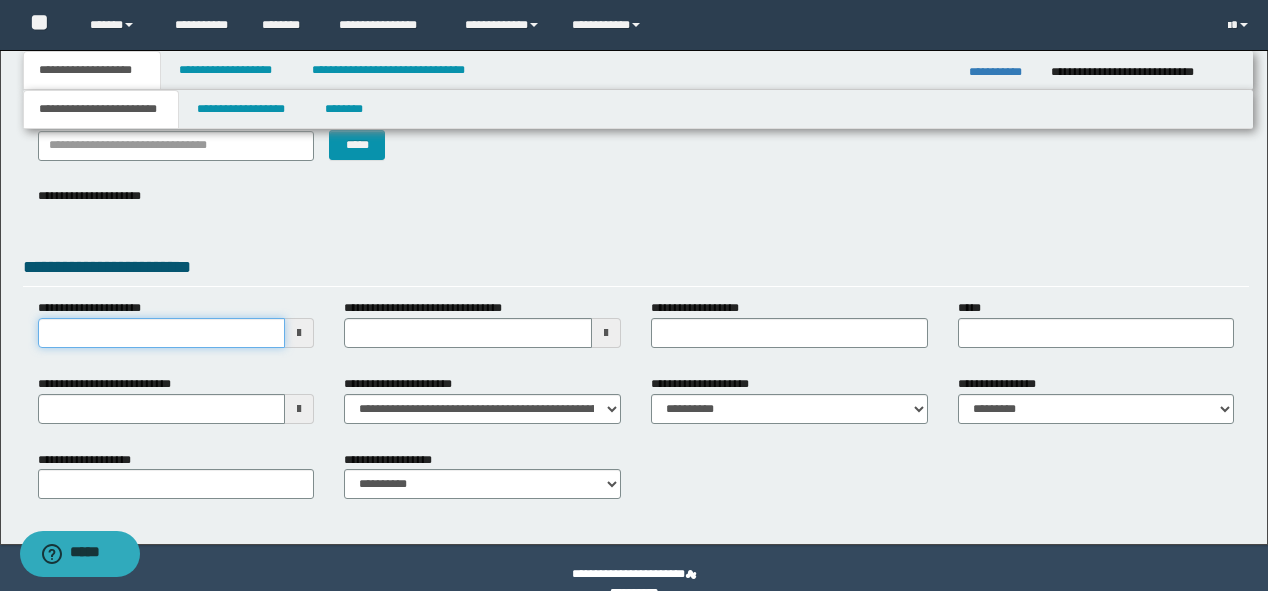 click on "**********" at bounding box center [162, 333] 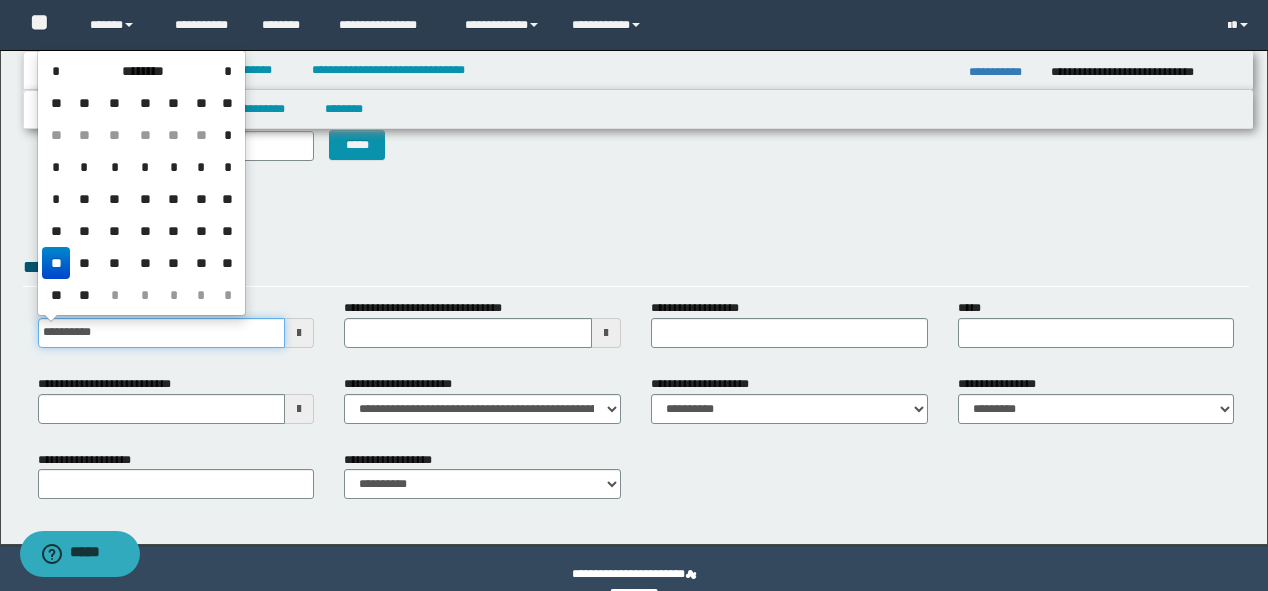 type on "**********" 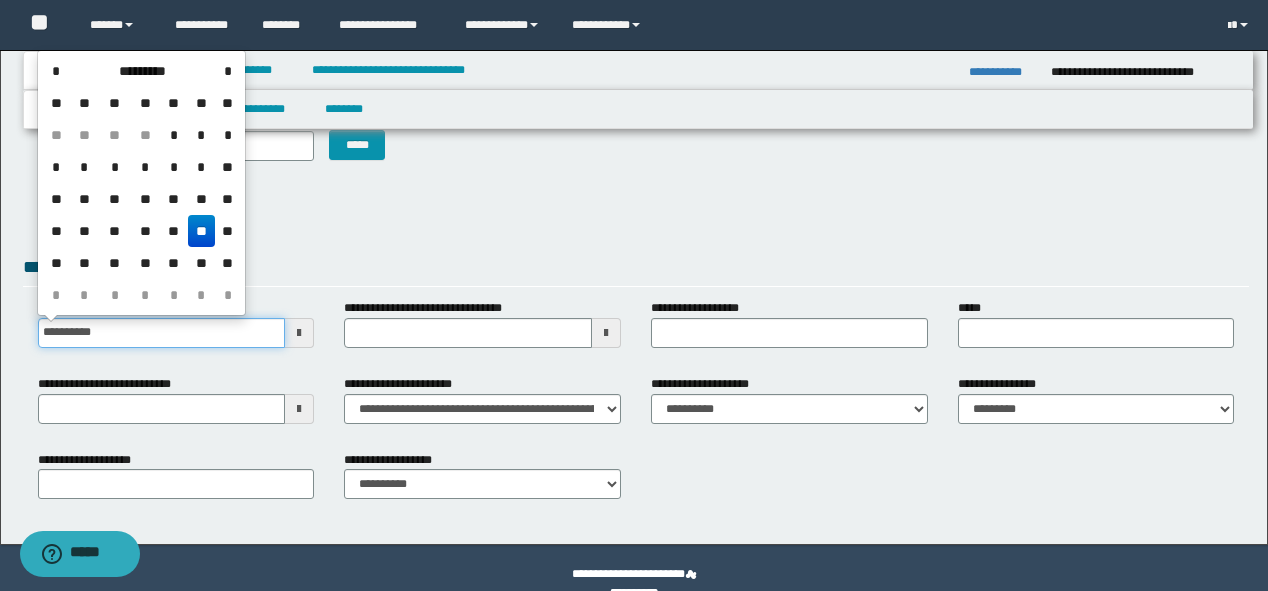drag, startPoint x: 152, startPoint y: 323, endPoint x: 0, endPoint y: 288, distance: 155.97757 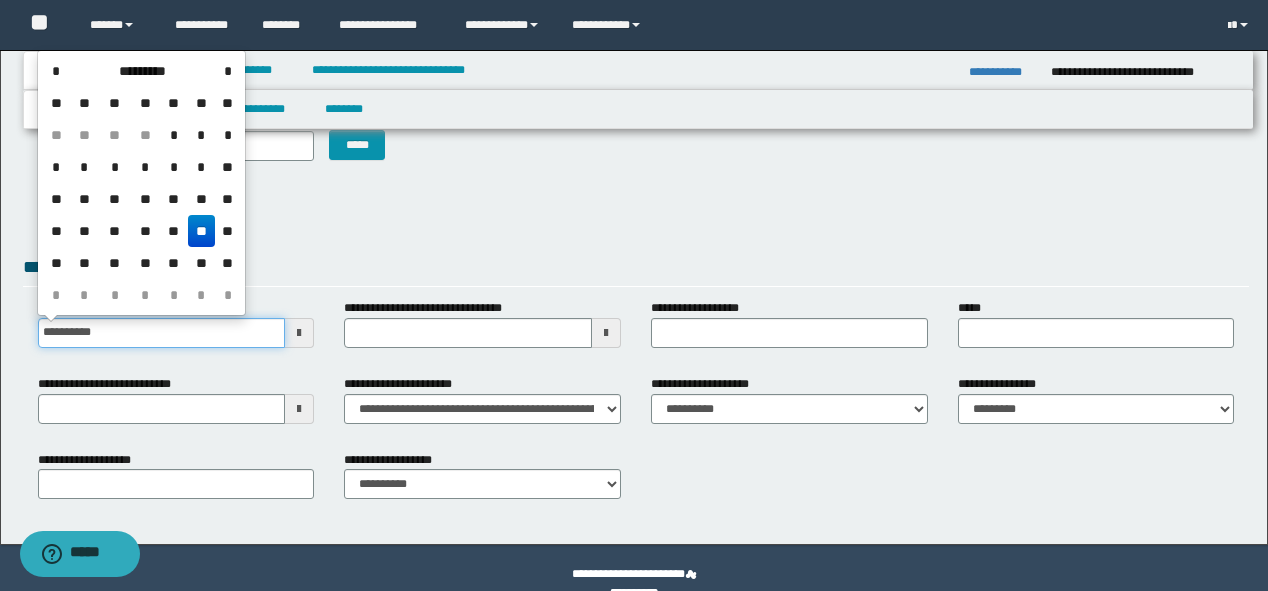 click on "**********" at bounding box center (634, 217) 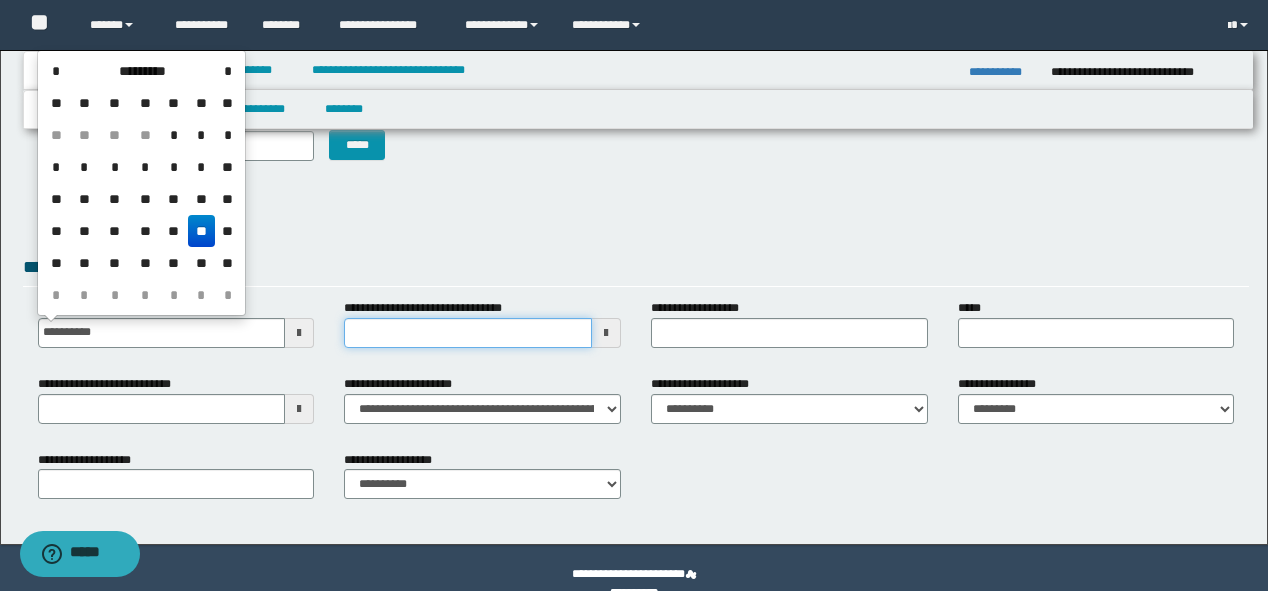 click on "**********" at bounding box center (468, 333) 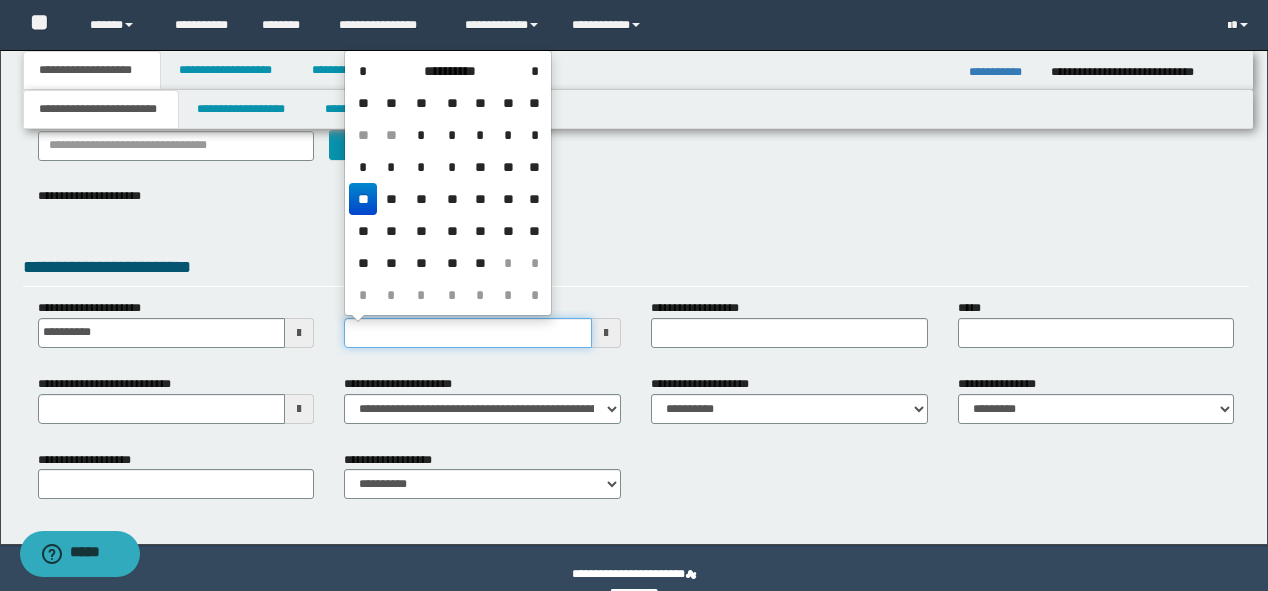 type on "**********" 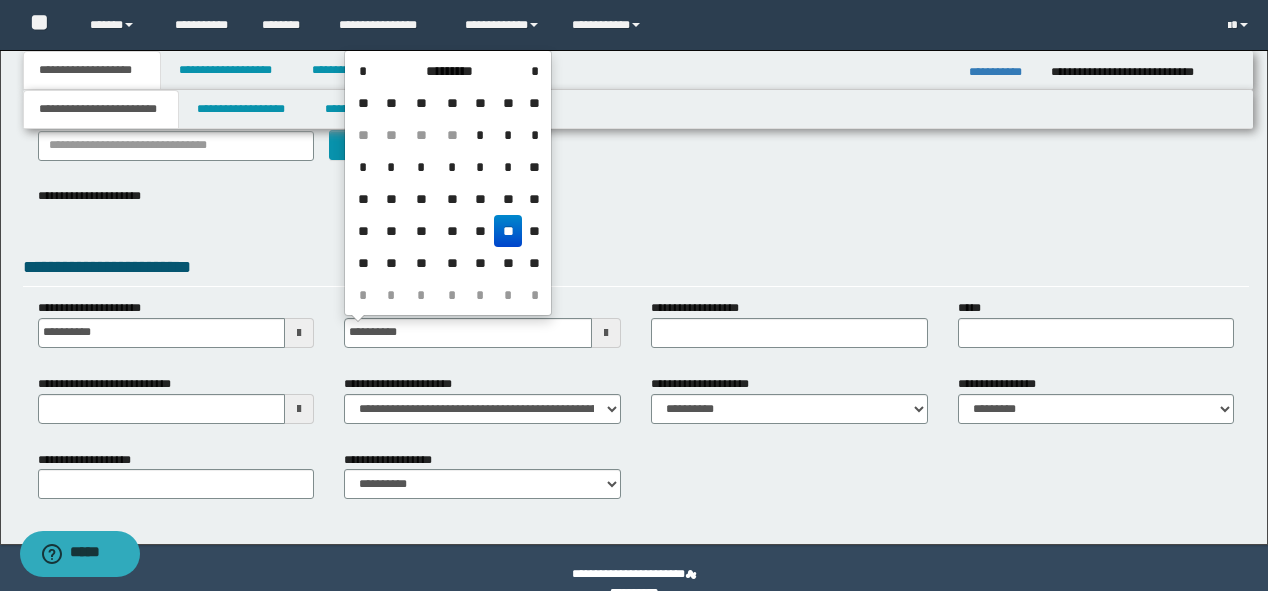 click on "**********" at bounding box center [636, 211] 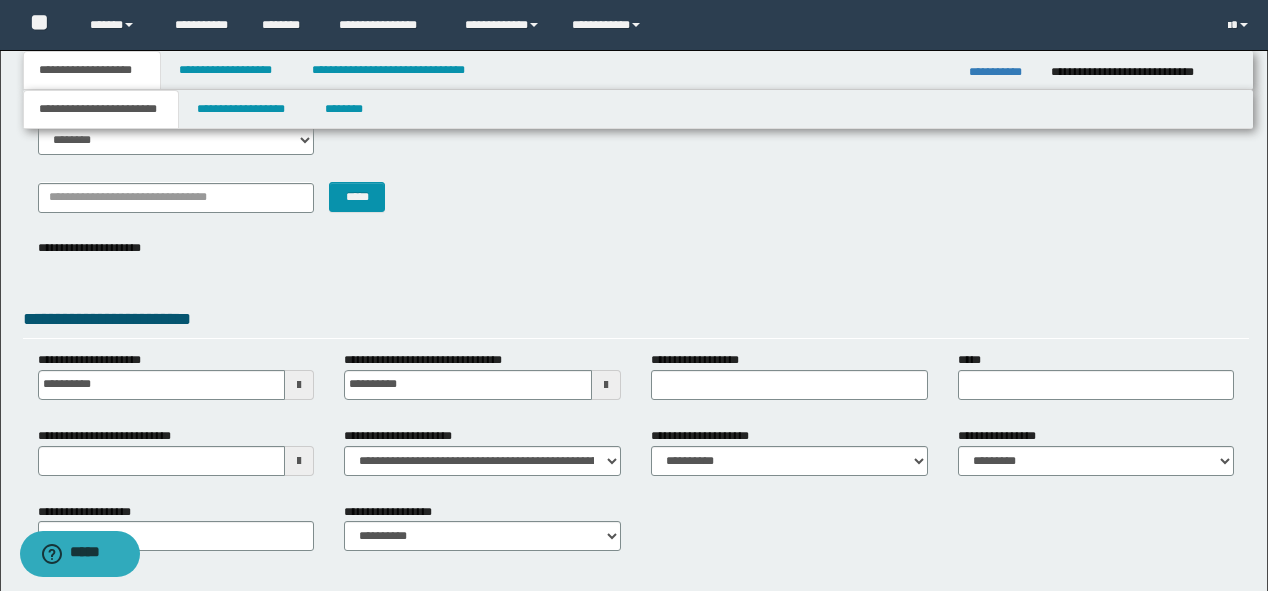 scroll, scrollTop: 80, scrollLeft: 0, axis: vertical 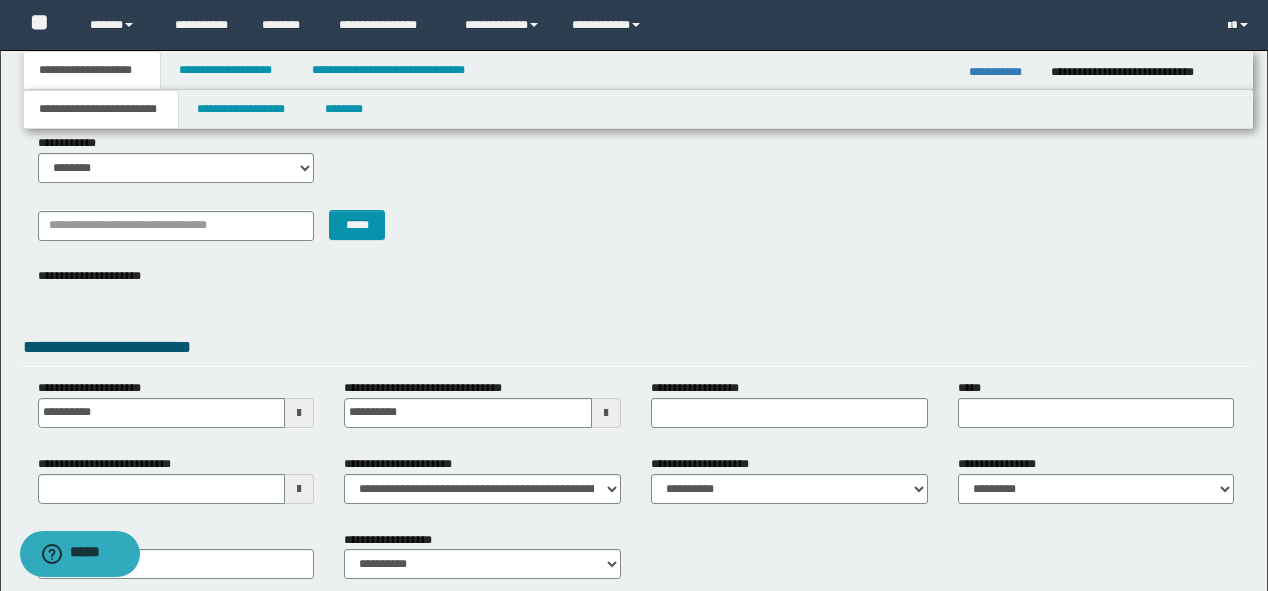 click on "*******
*****" at bounding box center [636, 232] 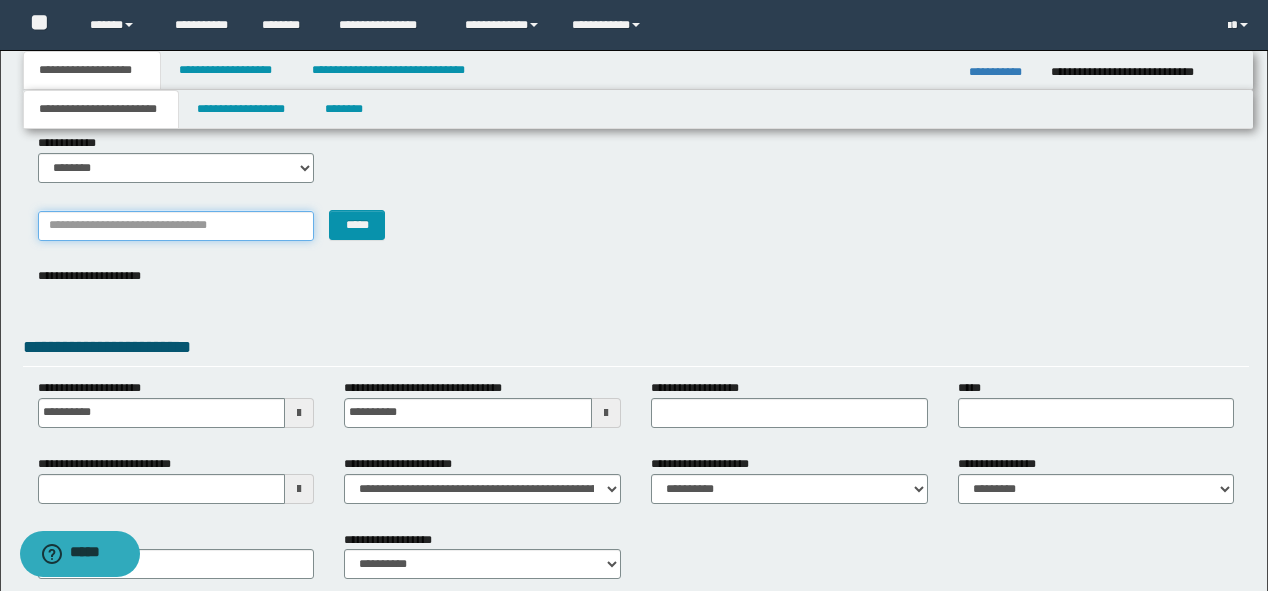 click on "*******" at bounding box center [176, 226] 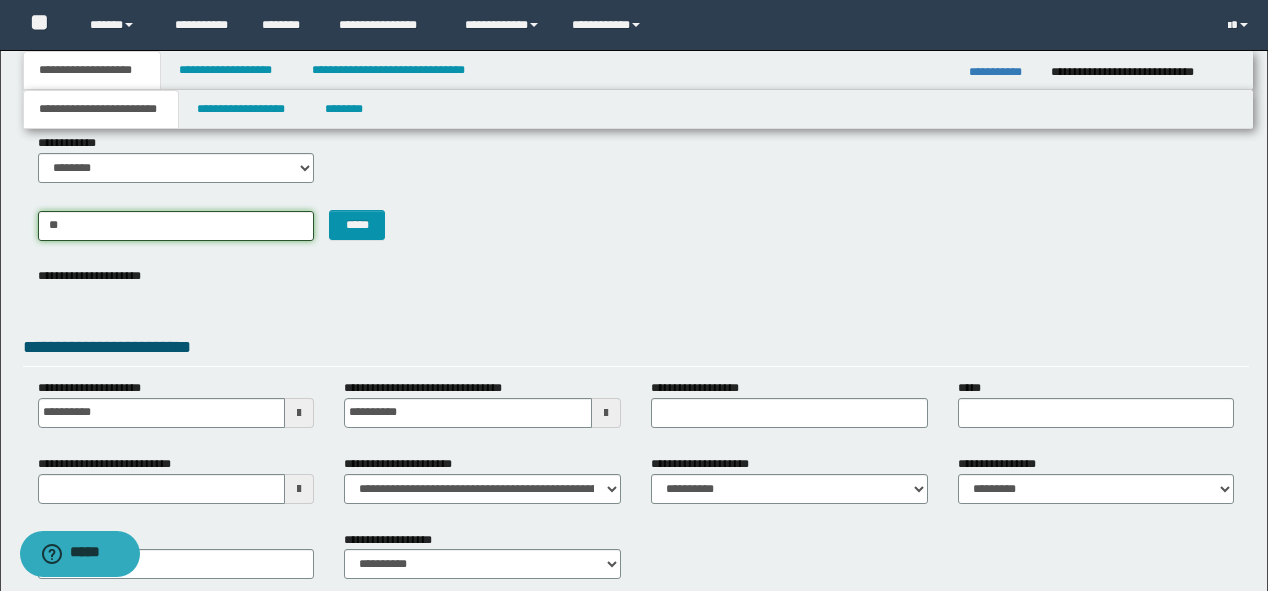type on "***" 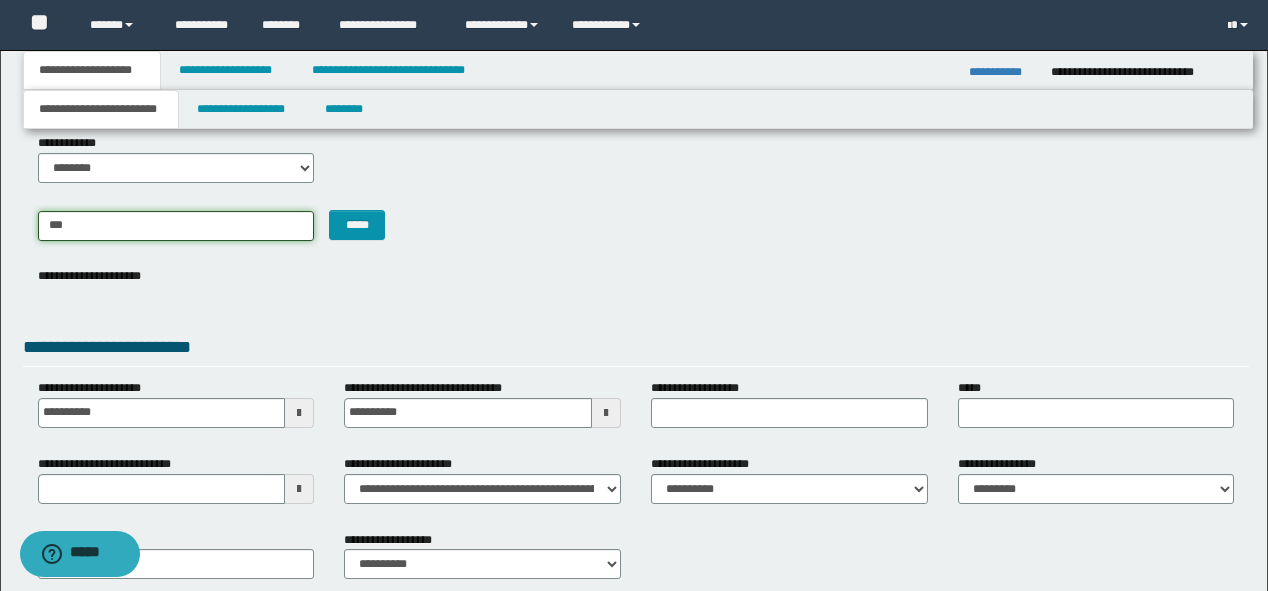 type on "**********" 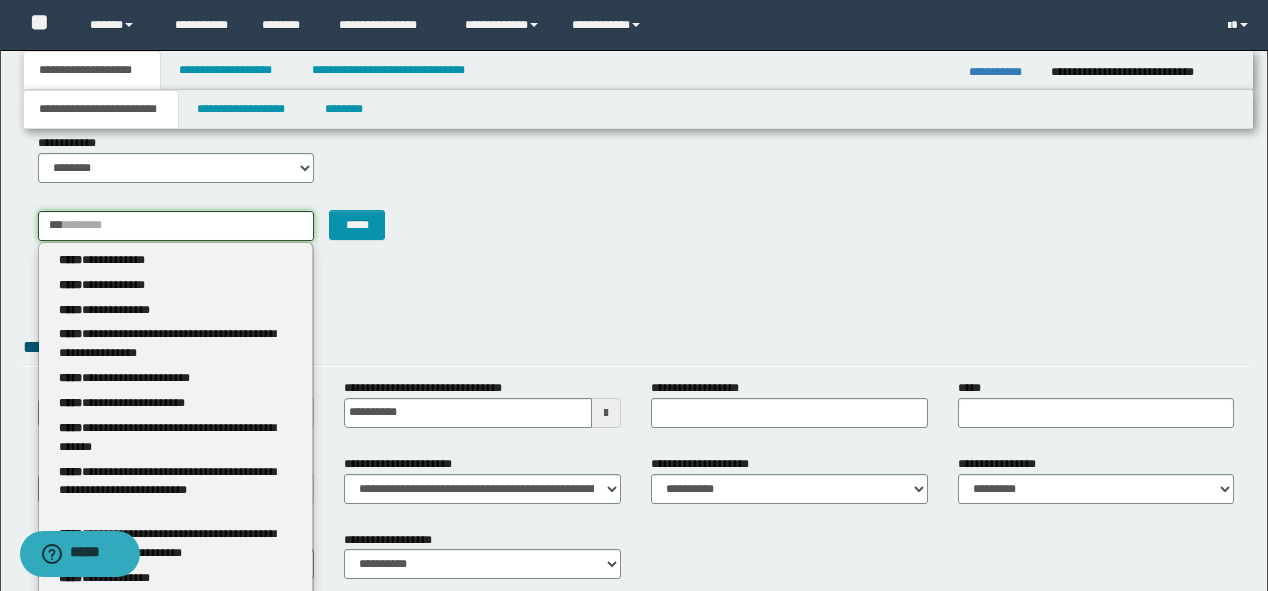 type 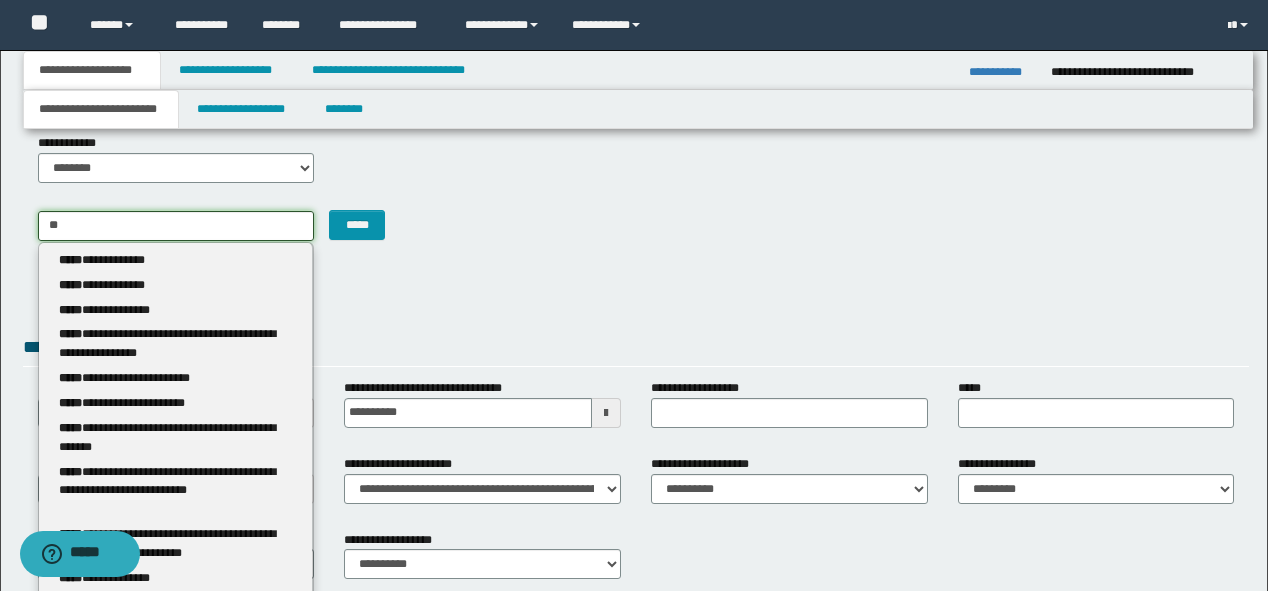 type on "*" 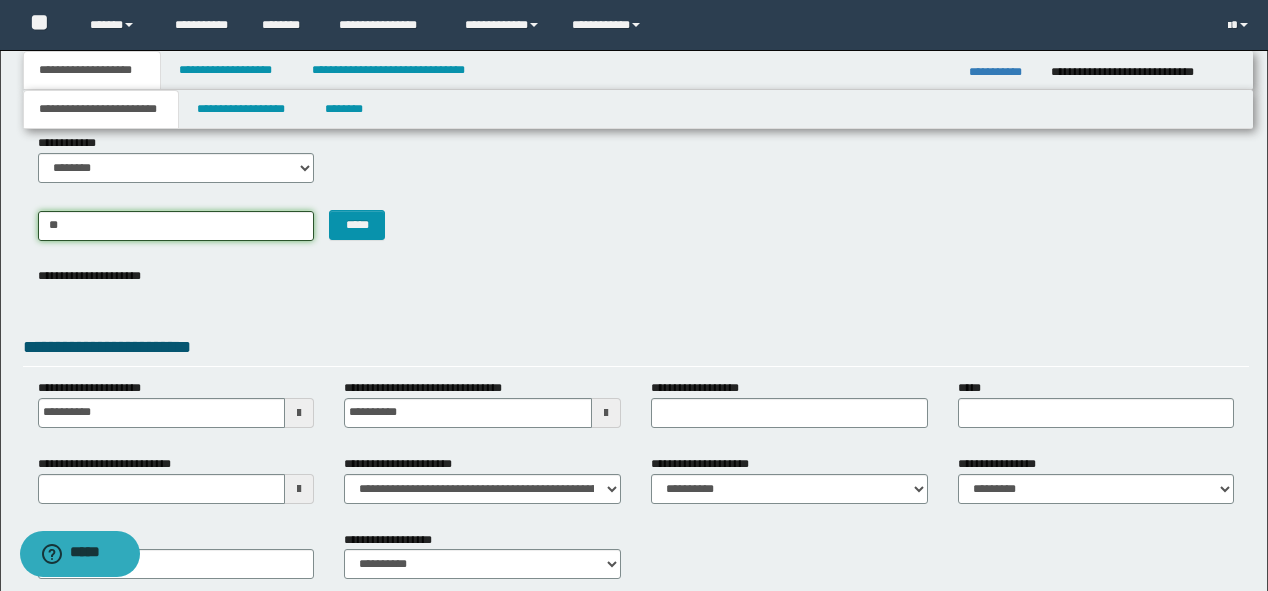 type on "***" 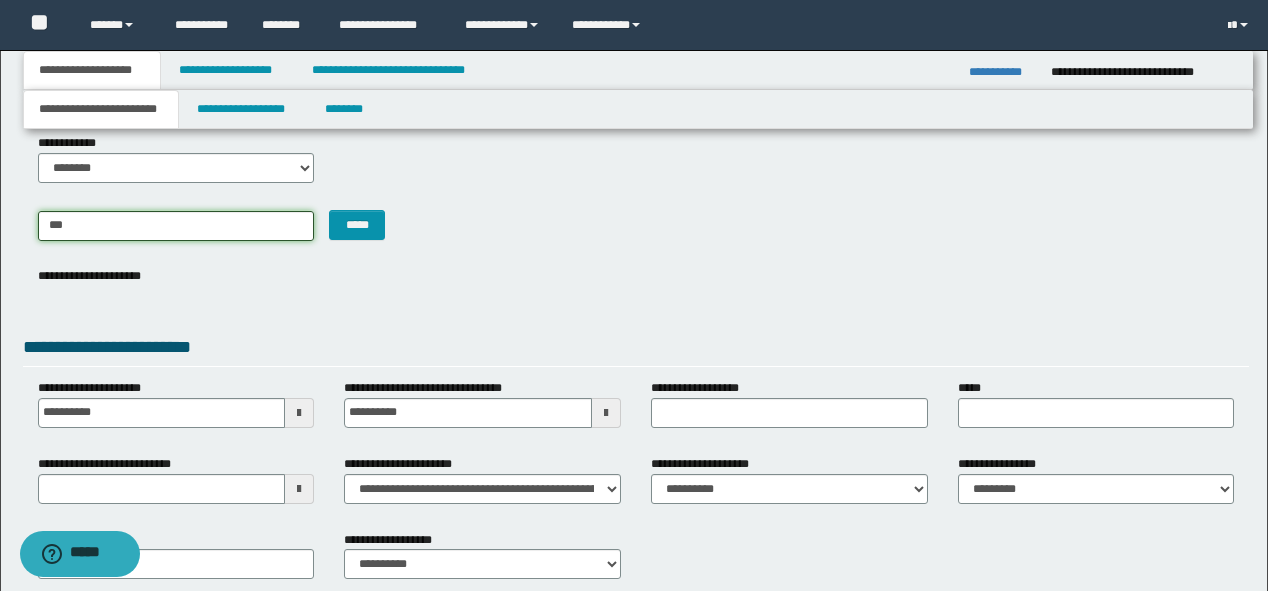 type on "**********" 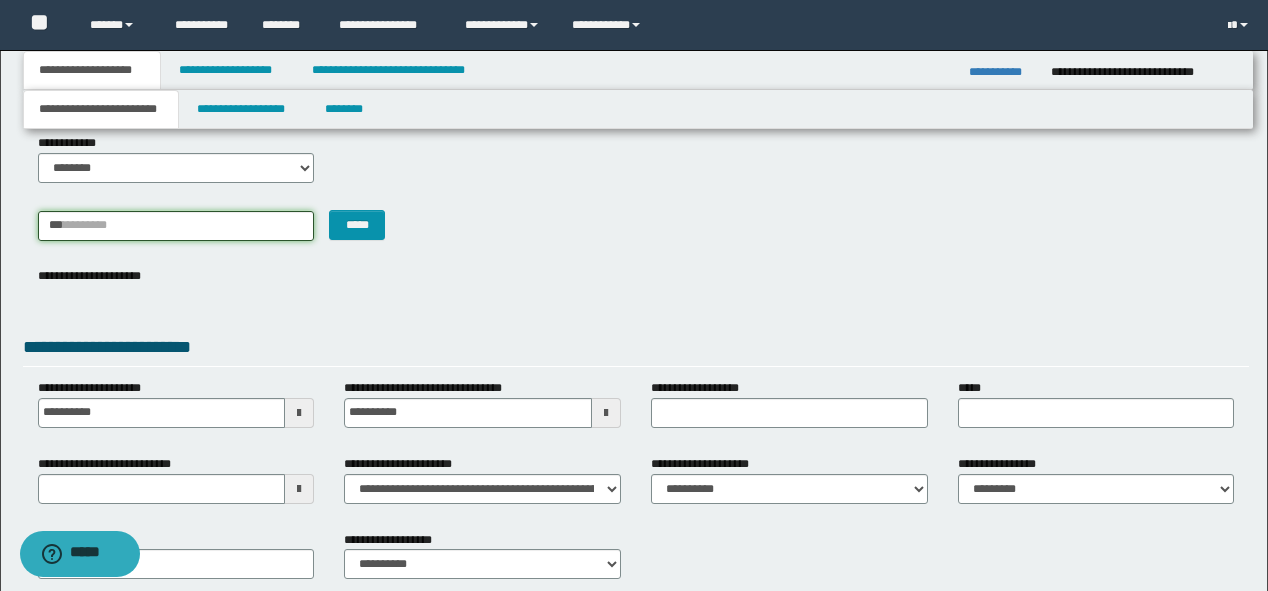type 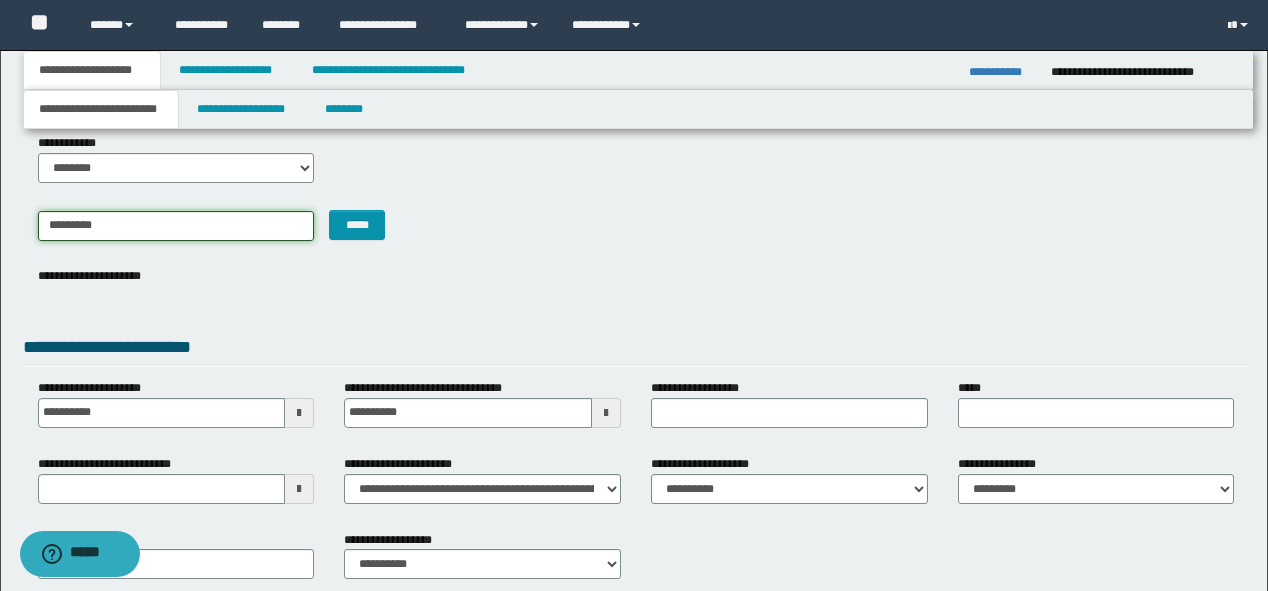 type on "**********" 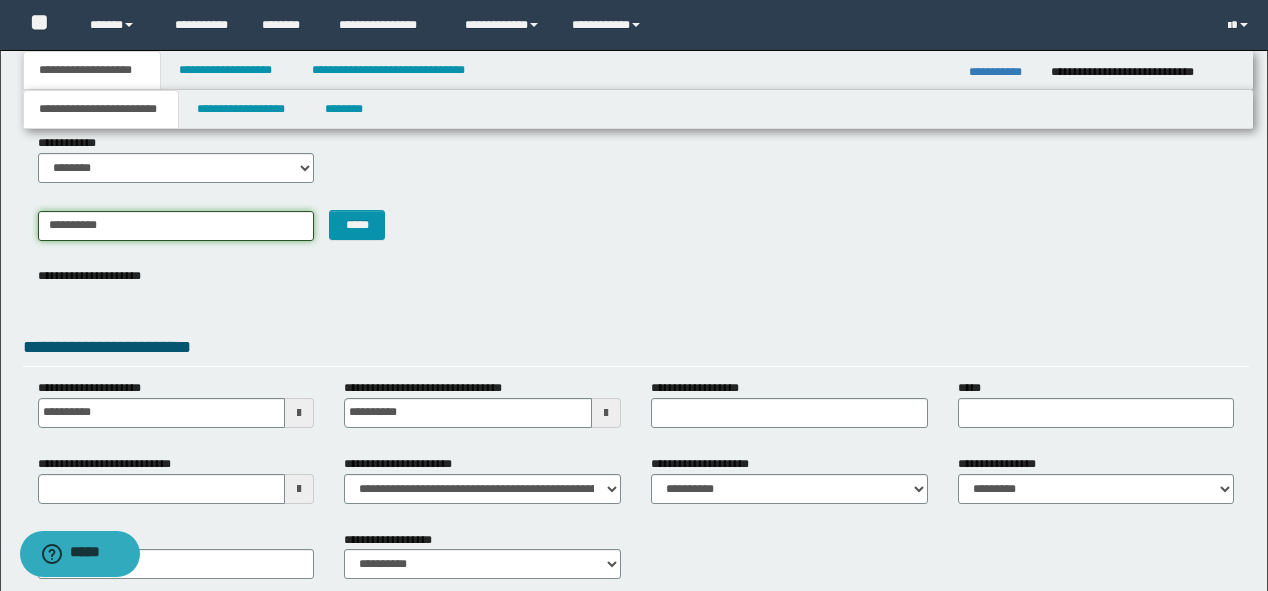 type on "**********" 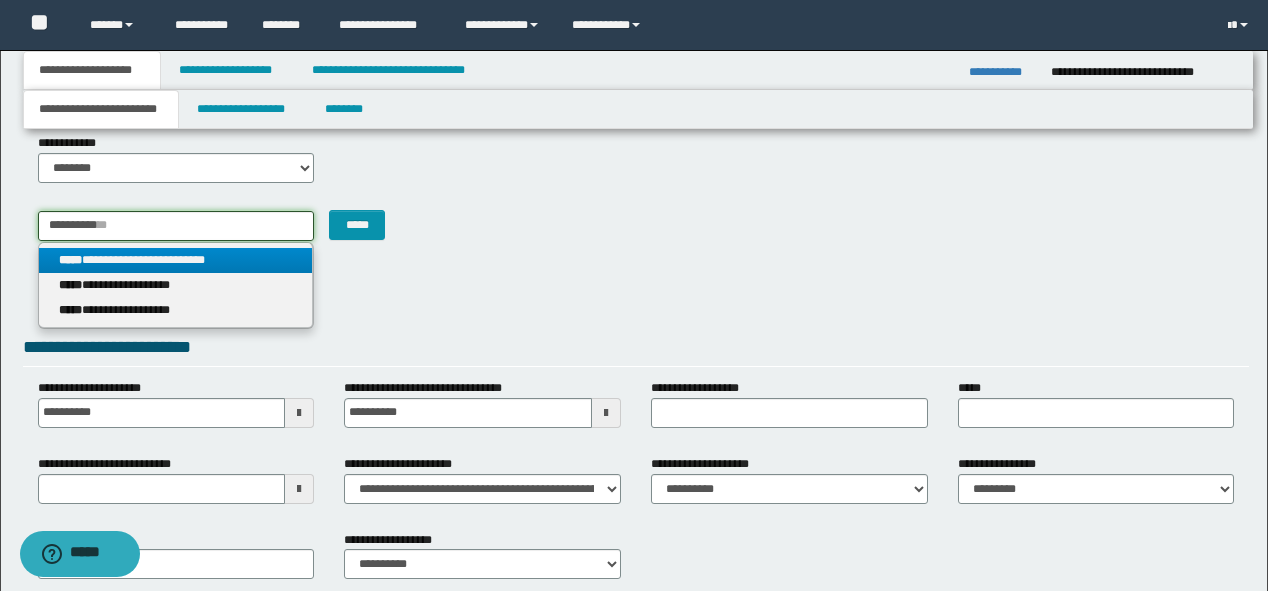 type on "**********" 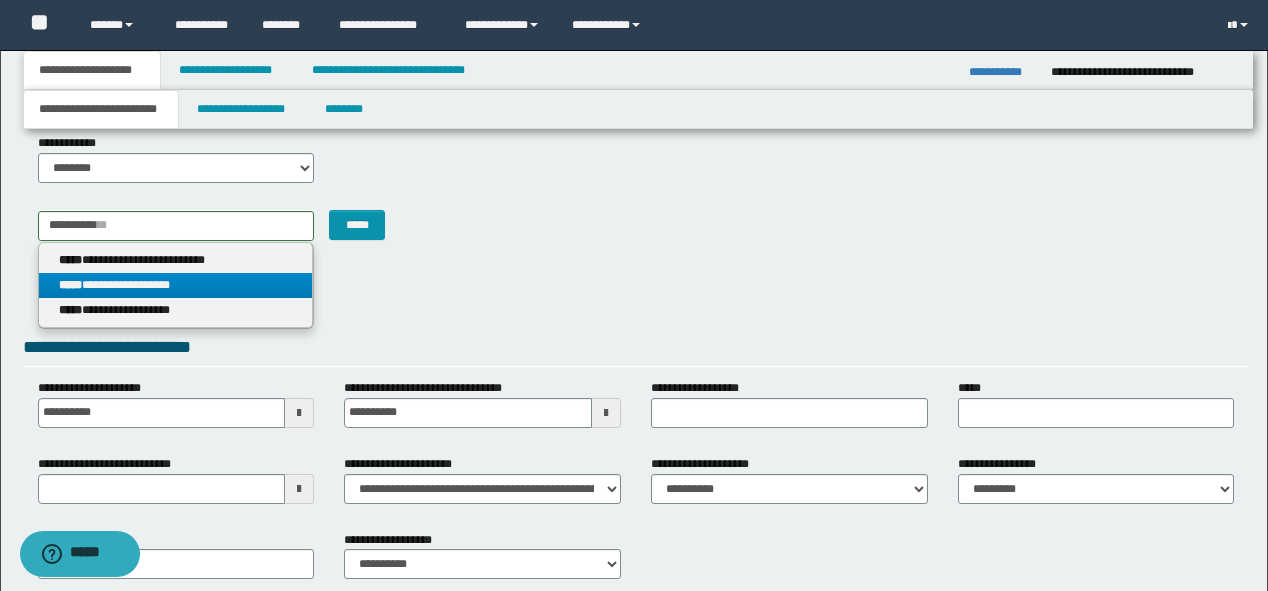 click on "**********" at bounding box center [176, 285] 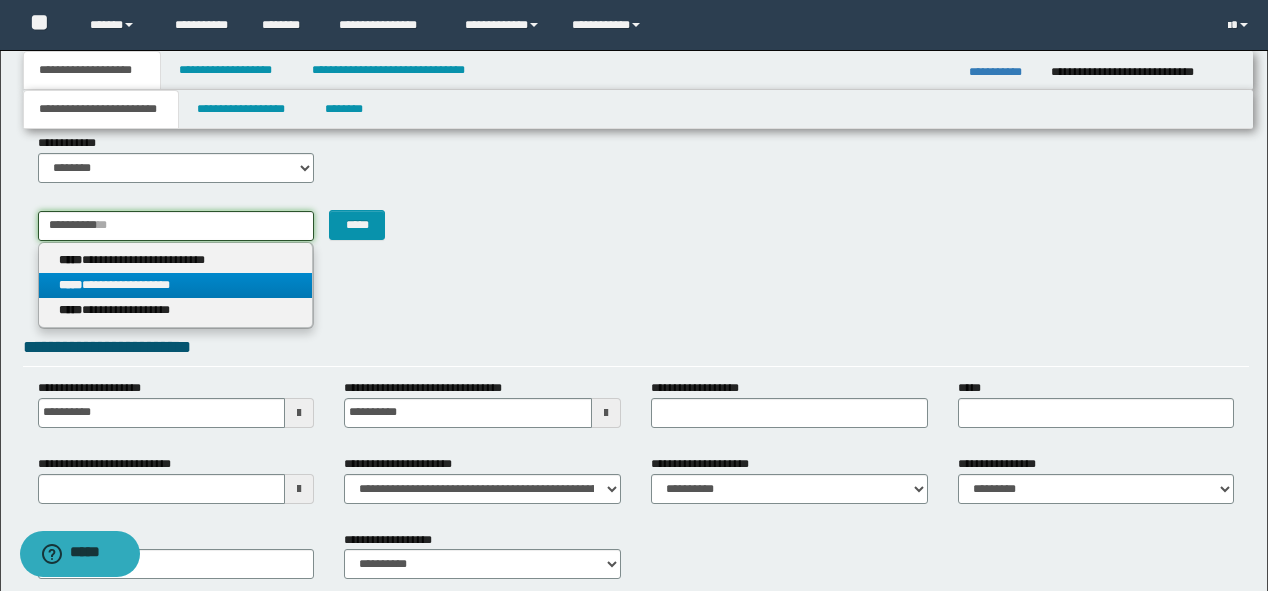 type 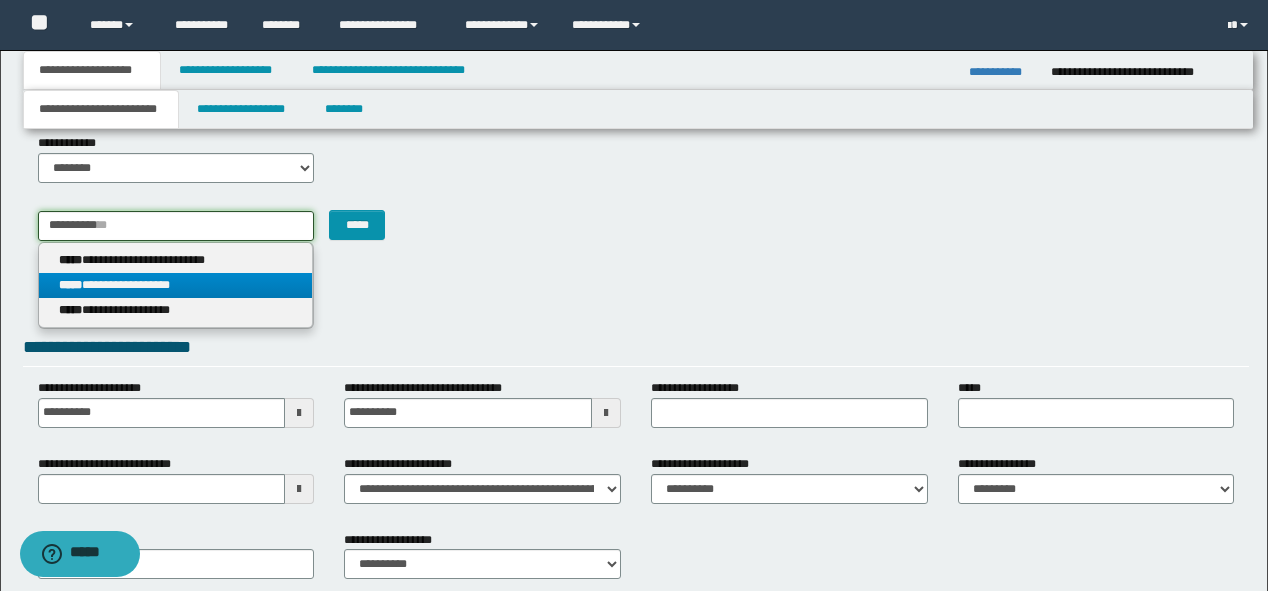 type on "**********" 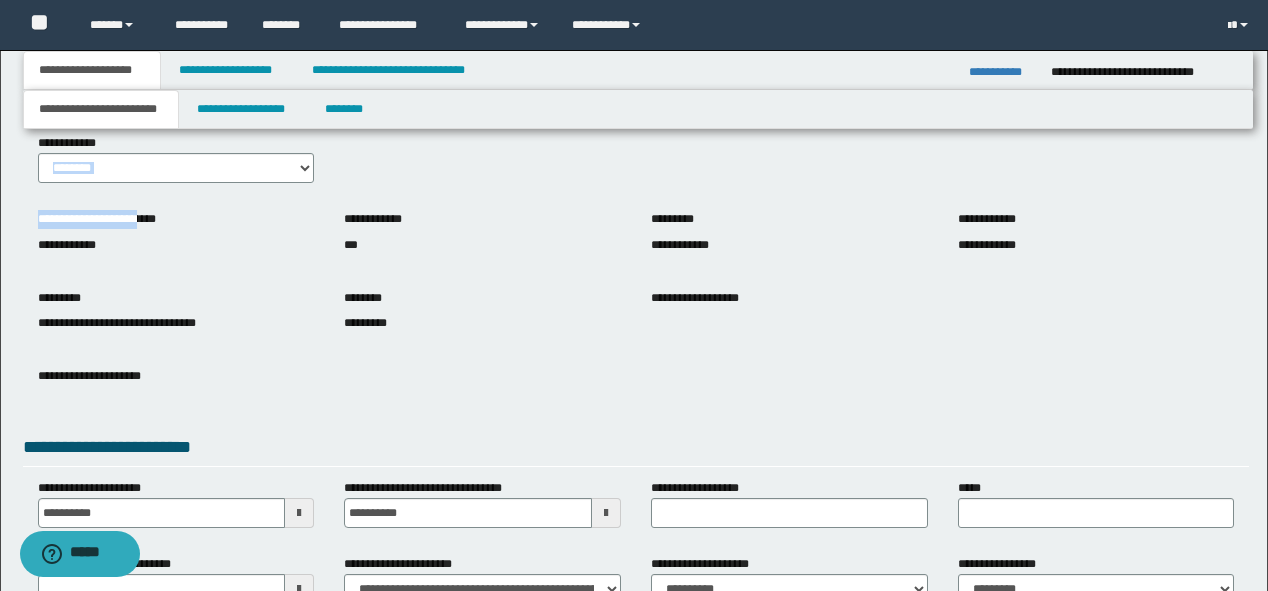 drag, startPoint x: 157, startPoint y: 224, endPoint x: 0, endPoint y: 195, distance: 159.65588 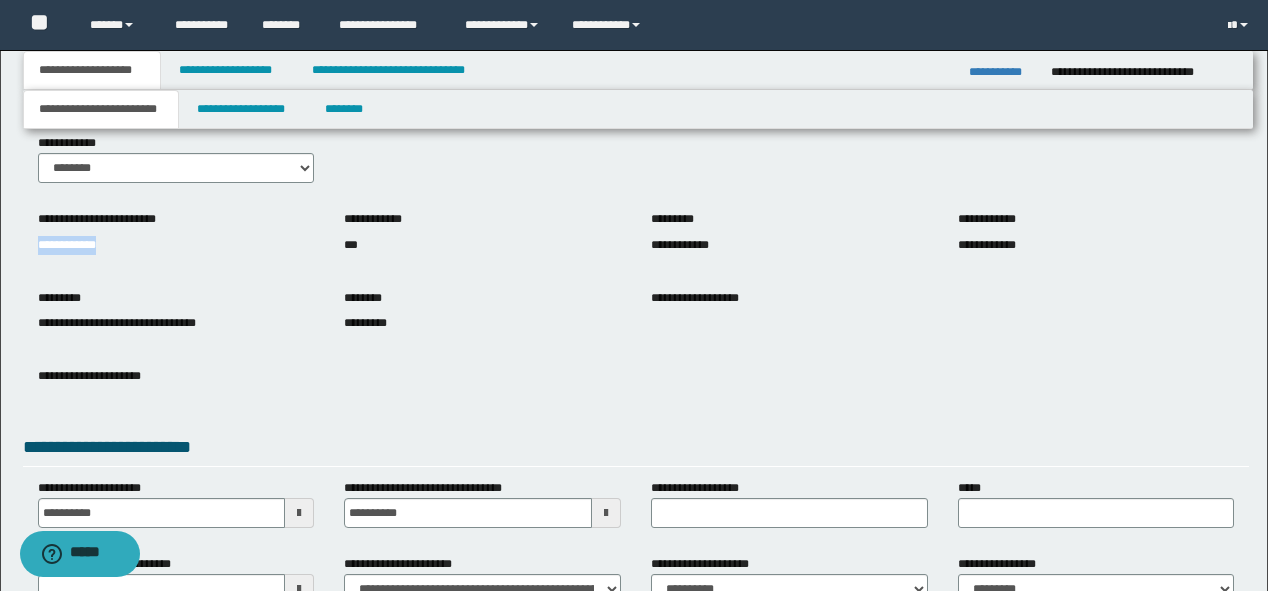 drag, startPoint x: 135, startPoint y: 249, endPoint x: 0, endPoint y: 228, distance: 136.62357 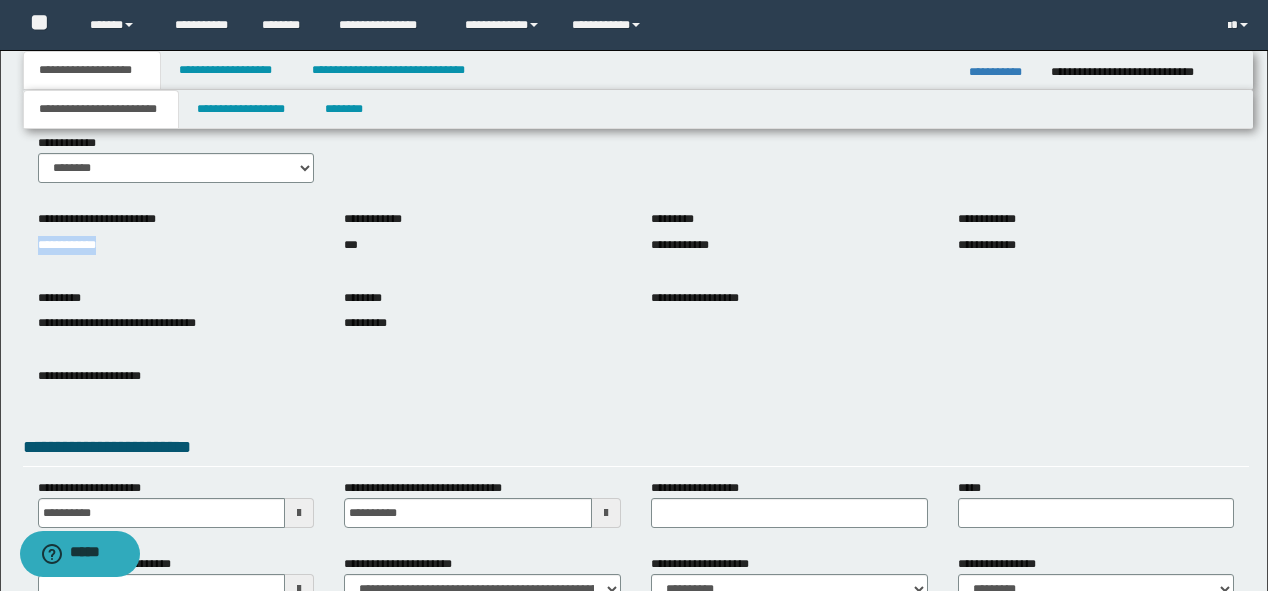 copy on "**********" 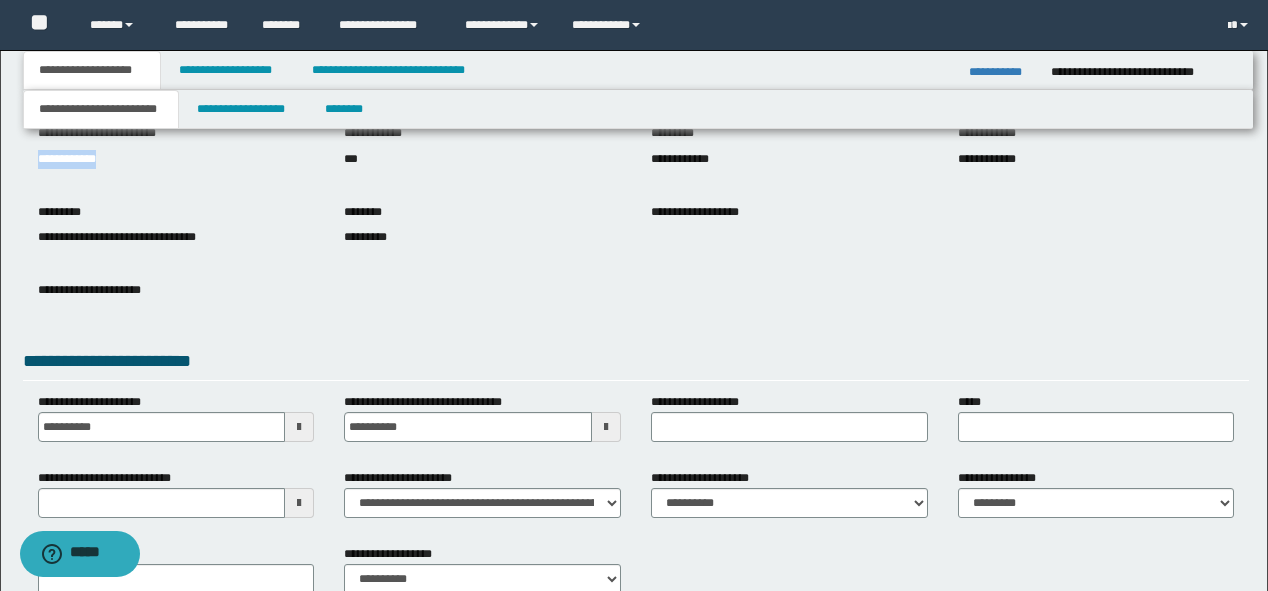 scroll, scrollTop: 292, scrollLeft: 0, axis: vertical 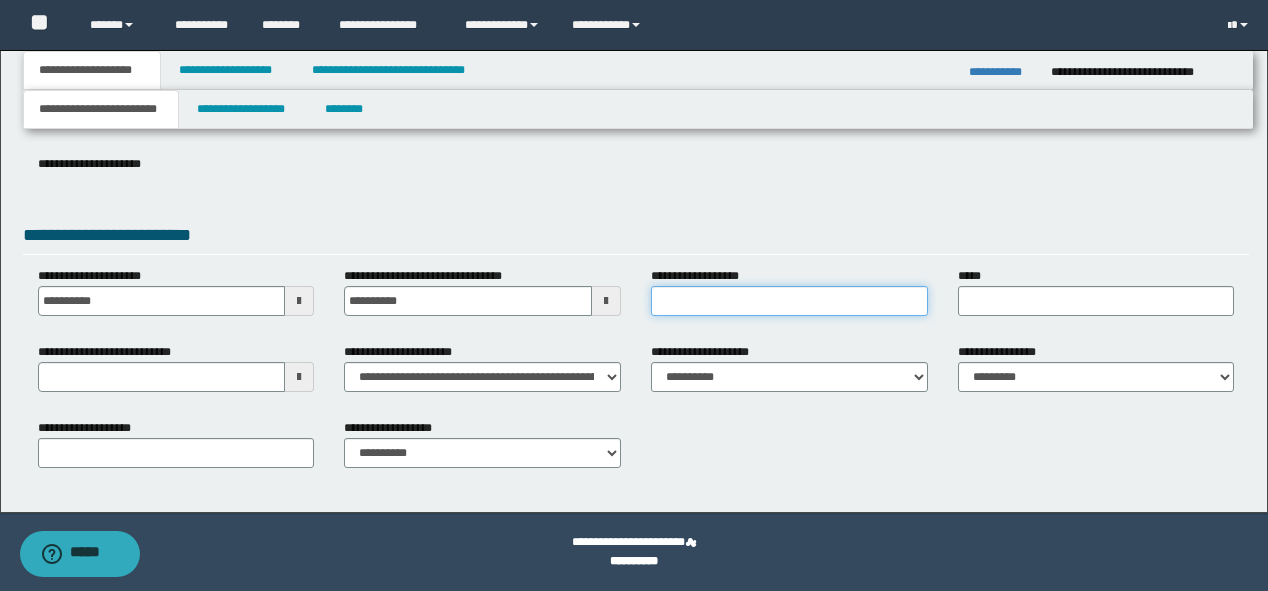 click on "**********" at bounding box center (789, 301) 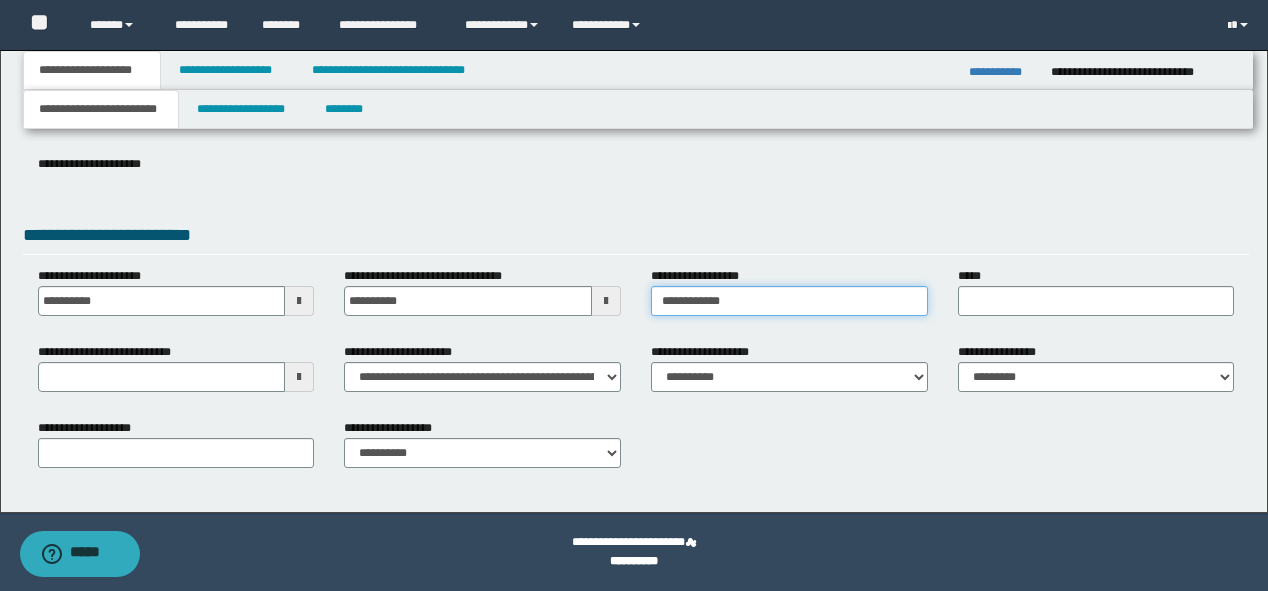 type on "**********" 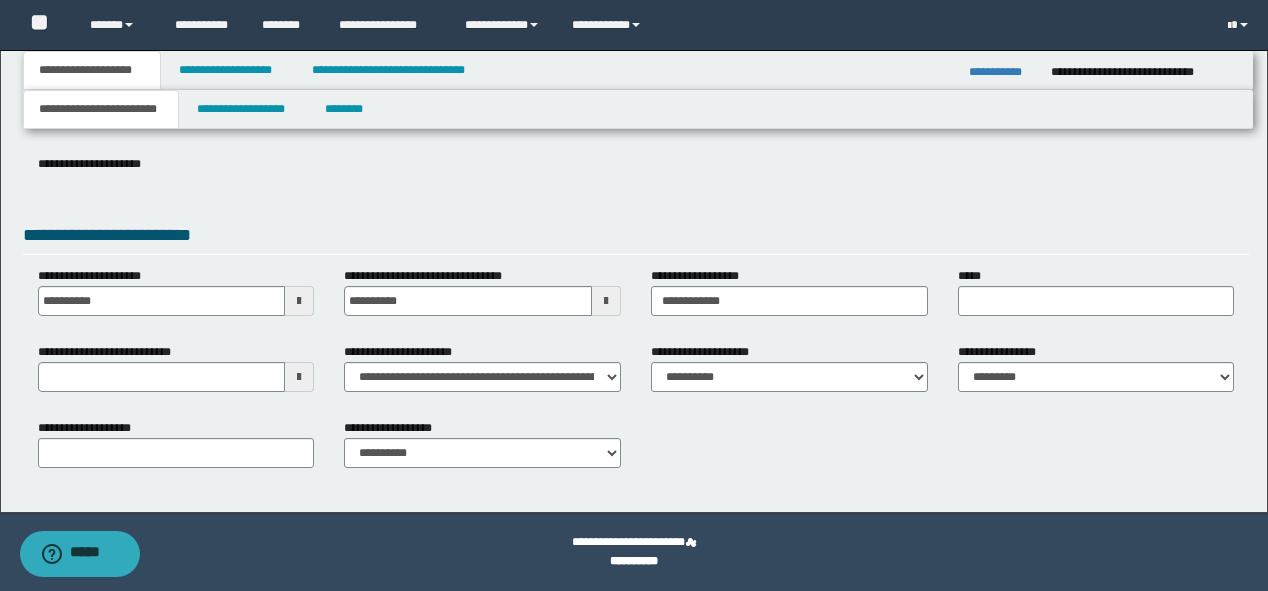click on "**********" at bounding box center (636, 238) 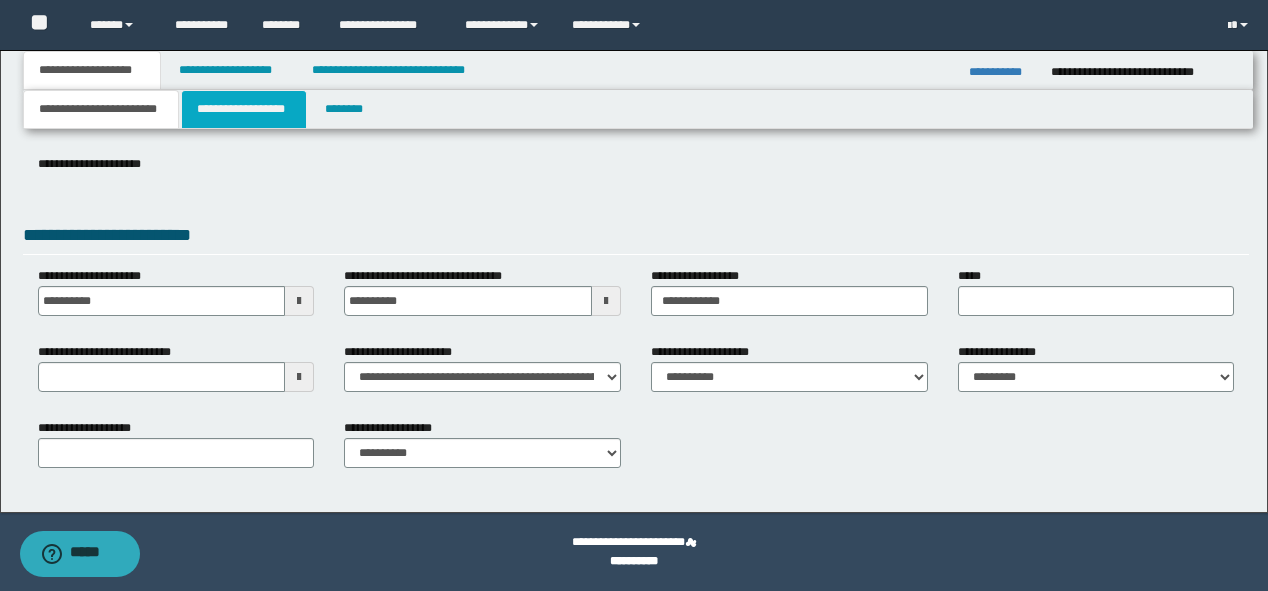 click on "**********" at bounding box center [244, 109] 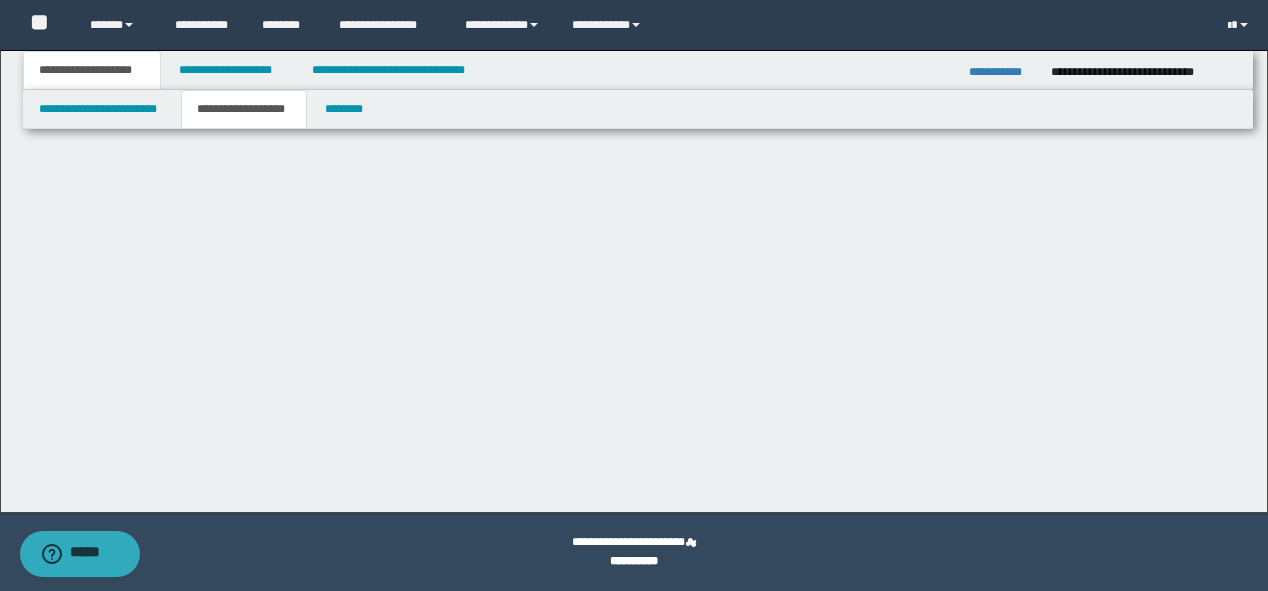 scroll, scrollTop: 0, scrollLeft: 0, axis: both 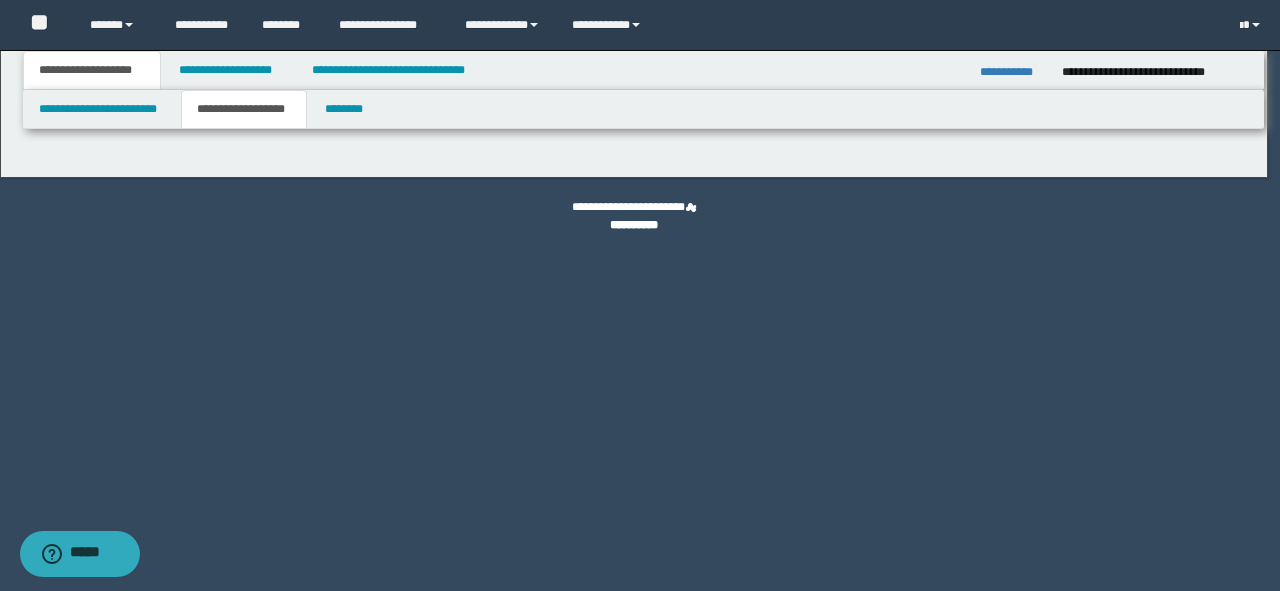 type on "********" 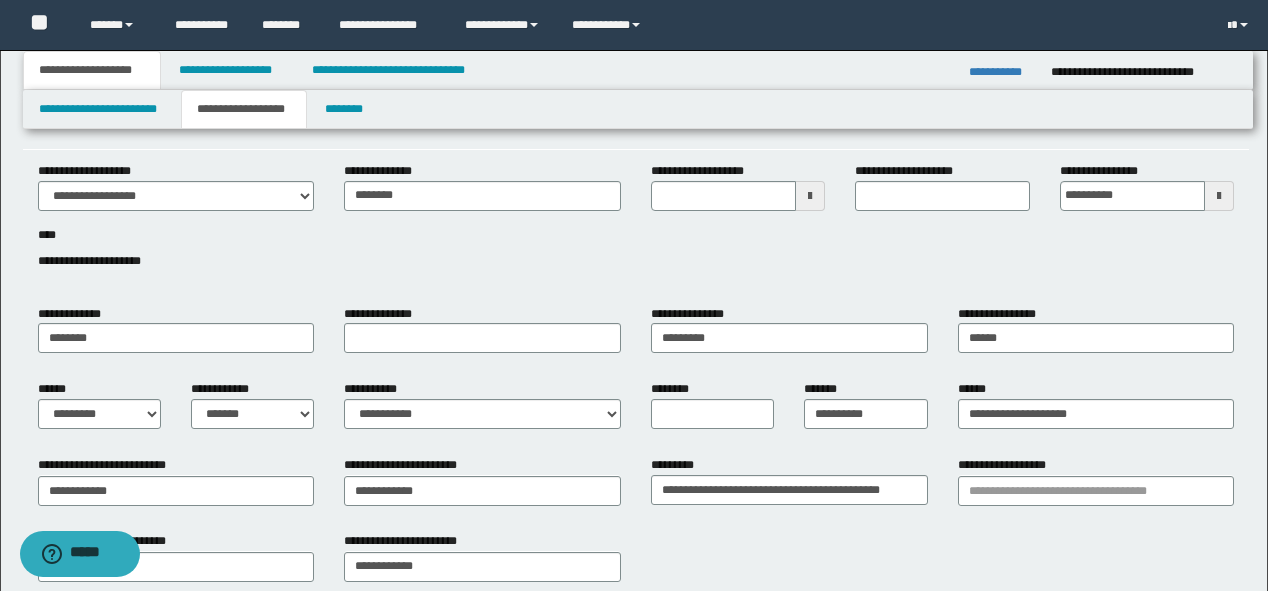 scroll, scrollTop: 80, scrollLeft: 0, axis: vertical 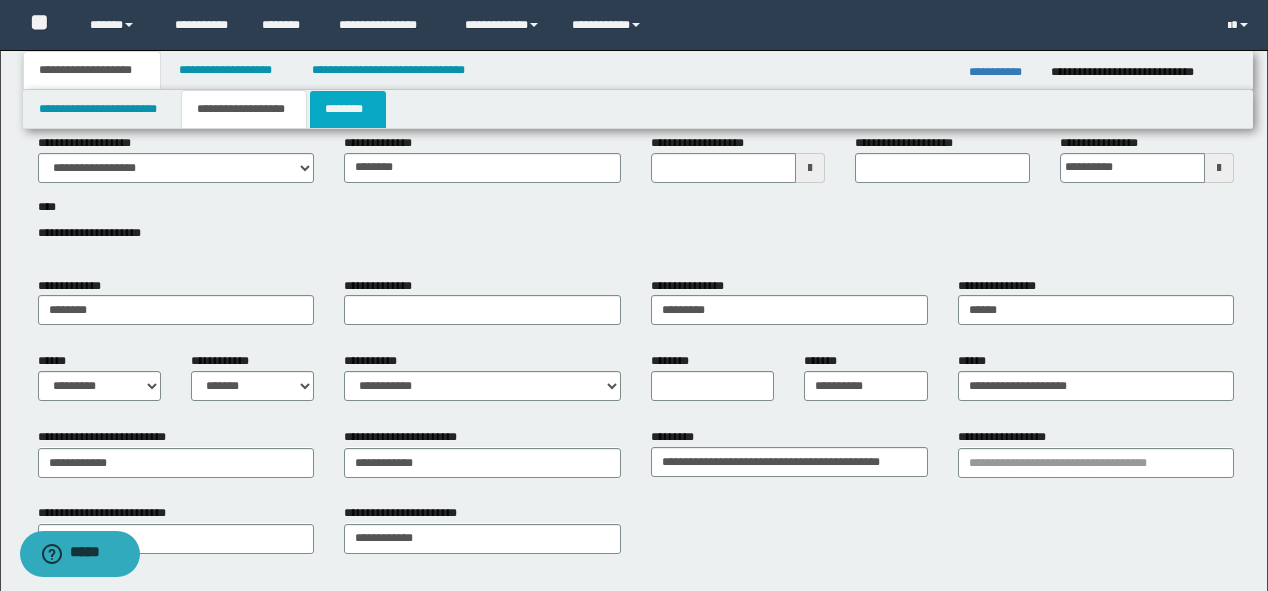 click on "********" at bounding box center [348, 109] 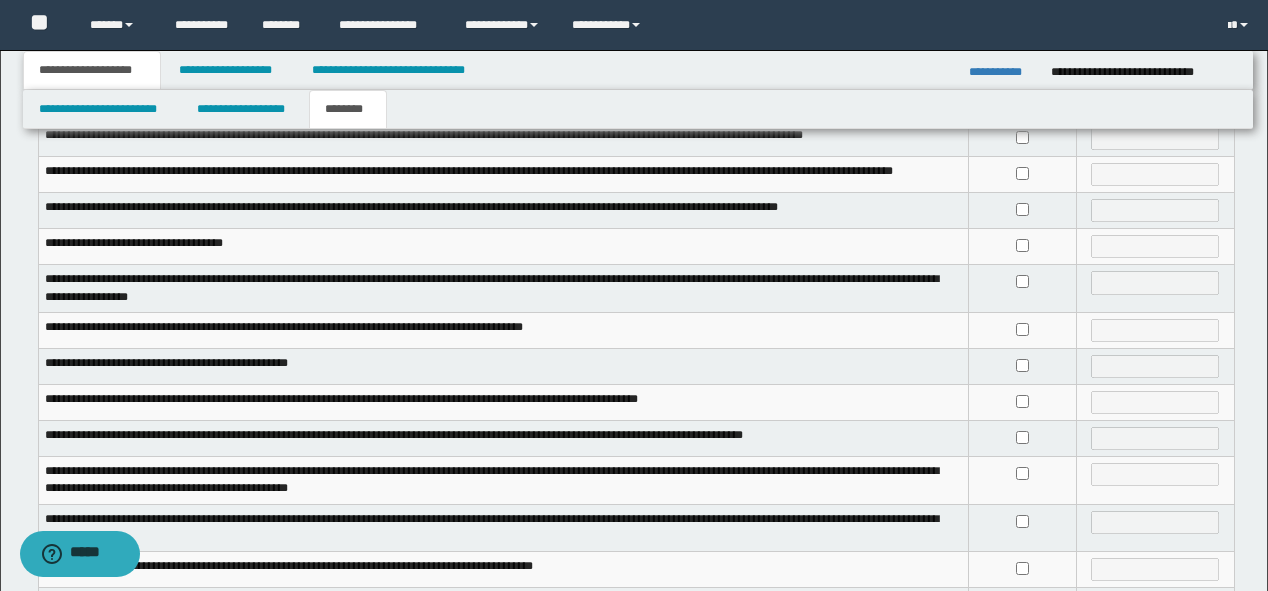 scroll, scrollTop: 320, scrollLeft: 0, axis: vertical 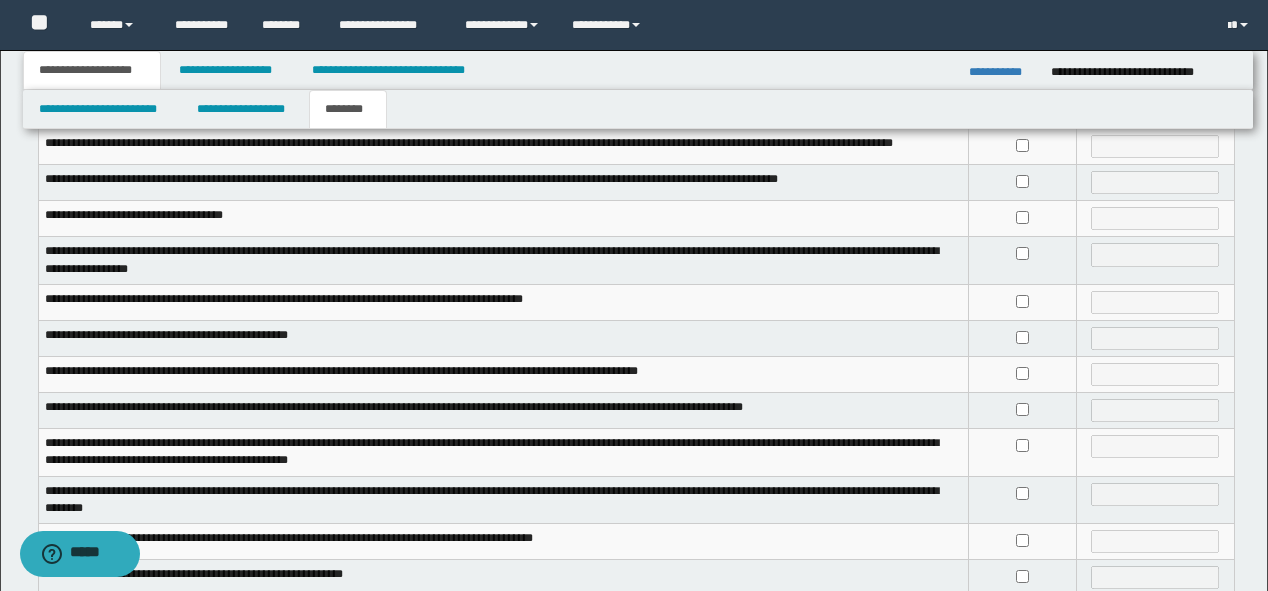 click at bounding box center [1022, 374] 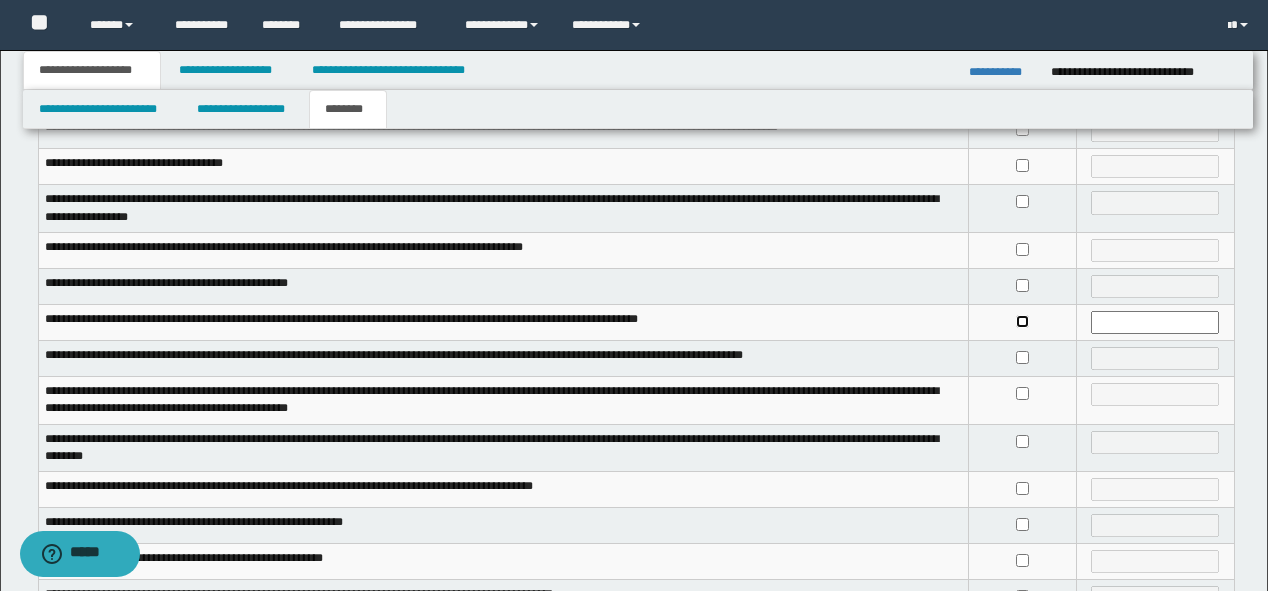 scroll, scrollTop: 400, scrollLeft: 0, axis: vertical 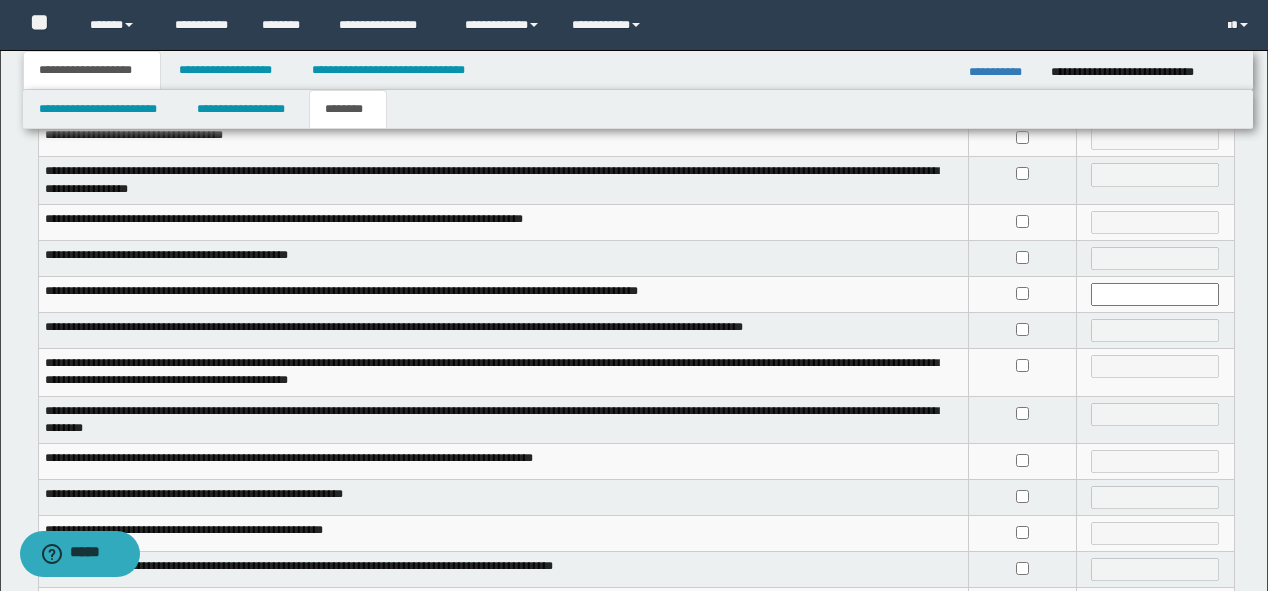 click at bounding box center [1022, 419] 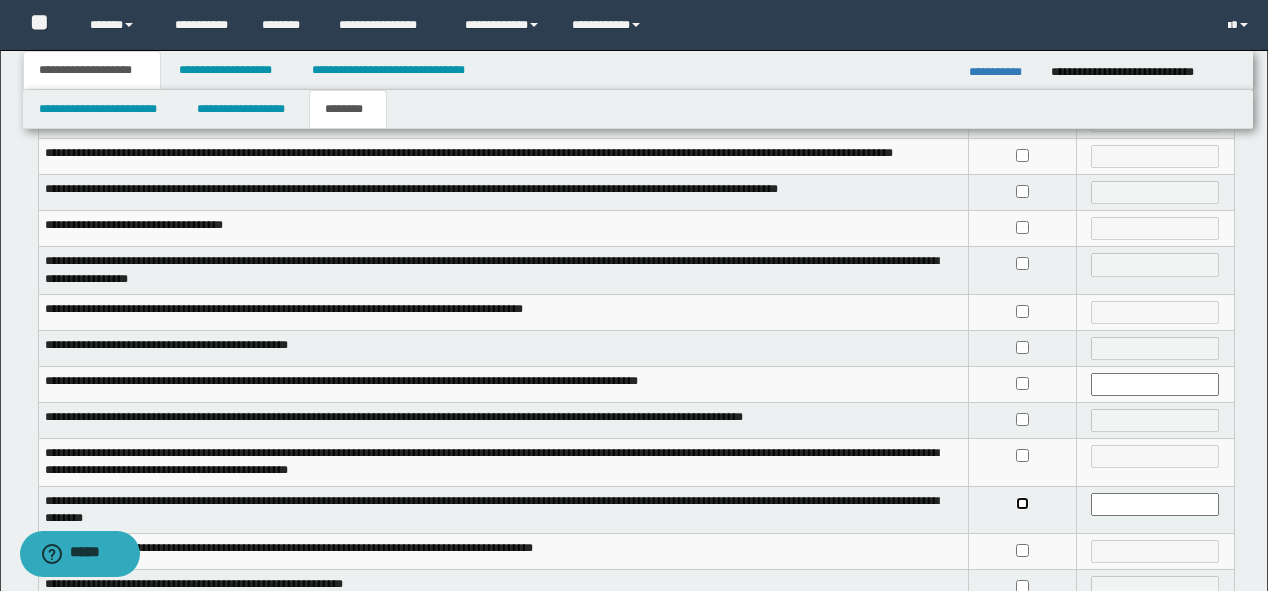 scroll, scrollTop: 80, scrollLeft: 0, axis: vertical 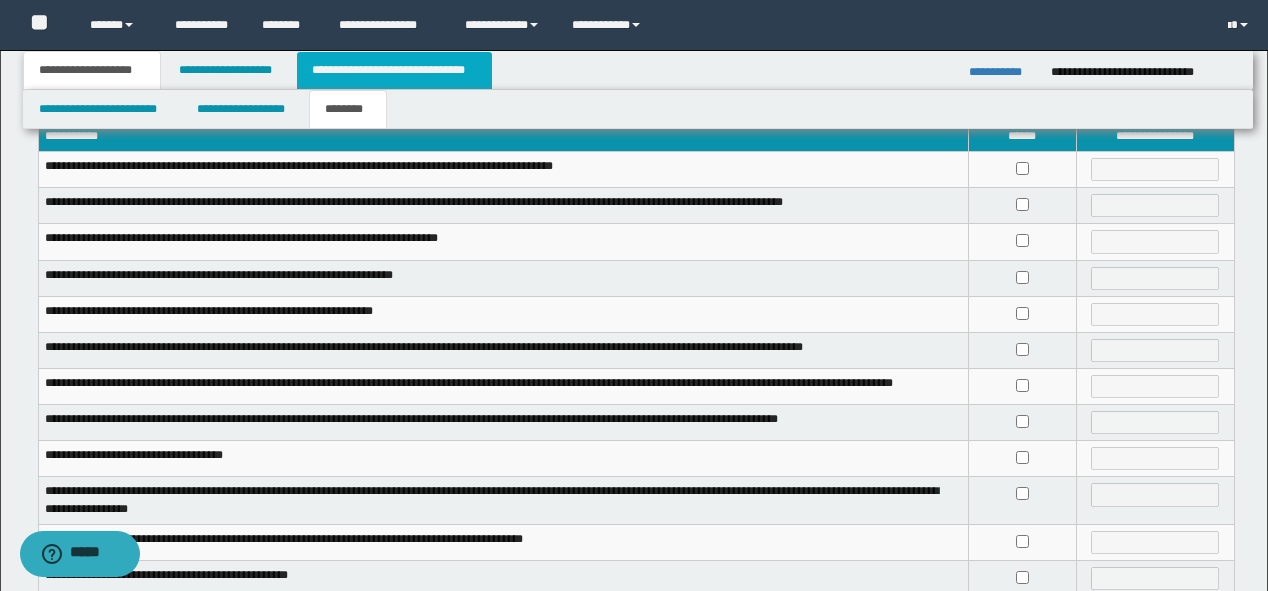 click on "**********" at bounding box center [394, 70] 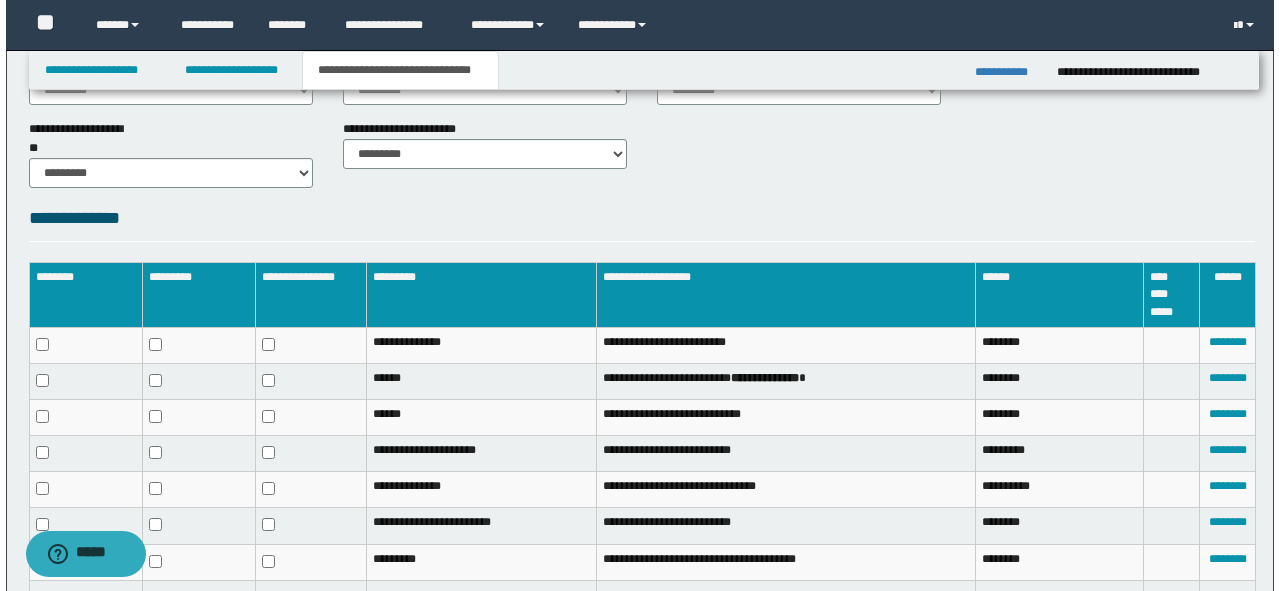 scroll, scrollTop: 880, scrollLeft: 0, axis: vertical 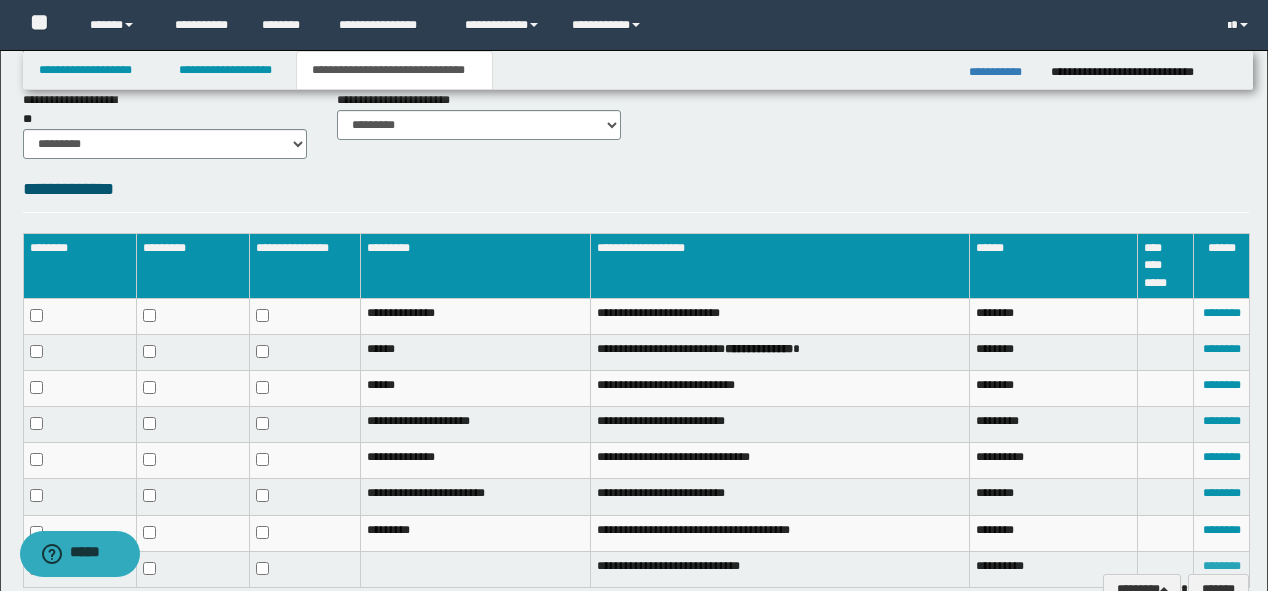 click on "********" at bounding box center (1222, 566) 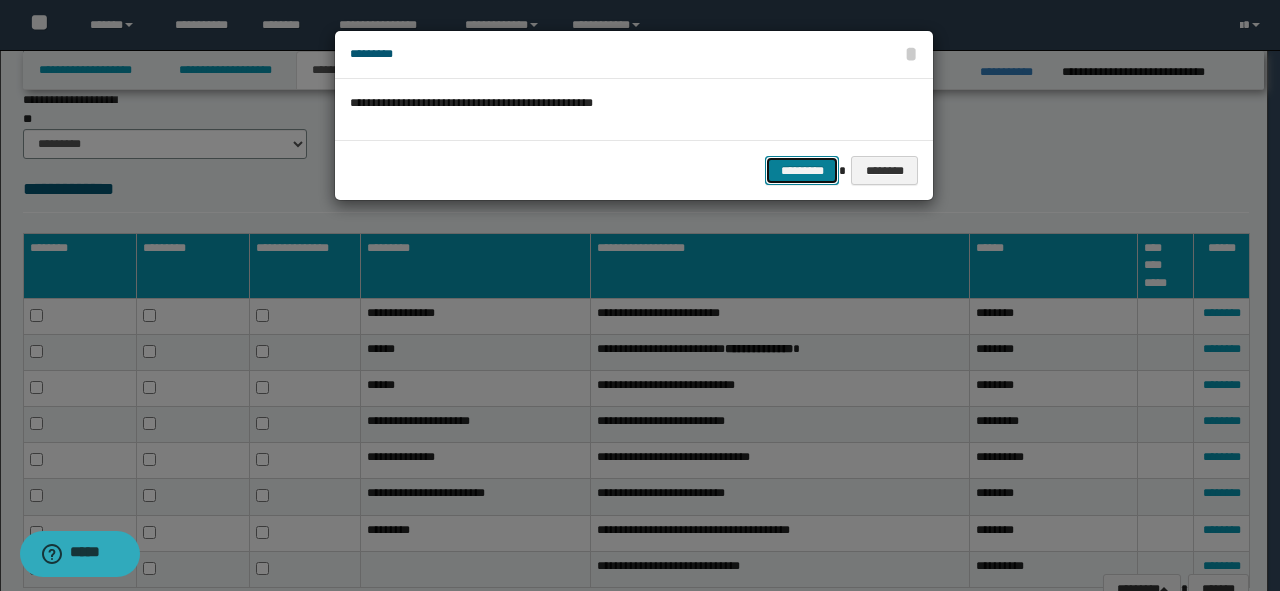 click on "*********" at bounding box center (802, 171) 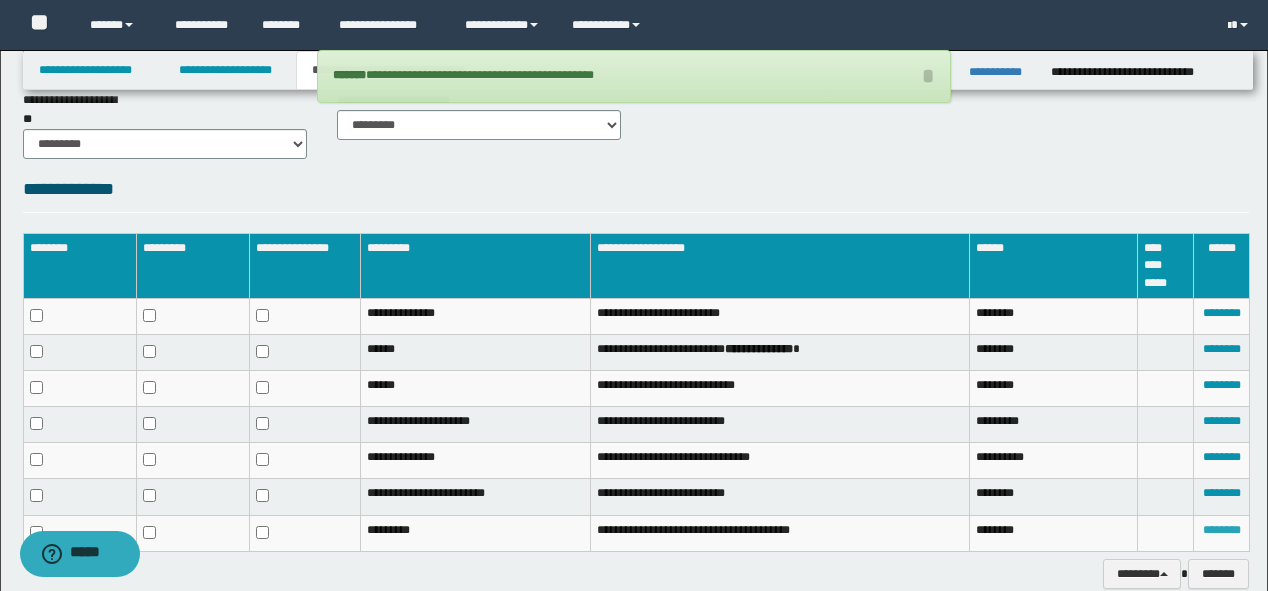 click on "********" at bounding box center (1222, 530) 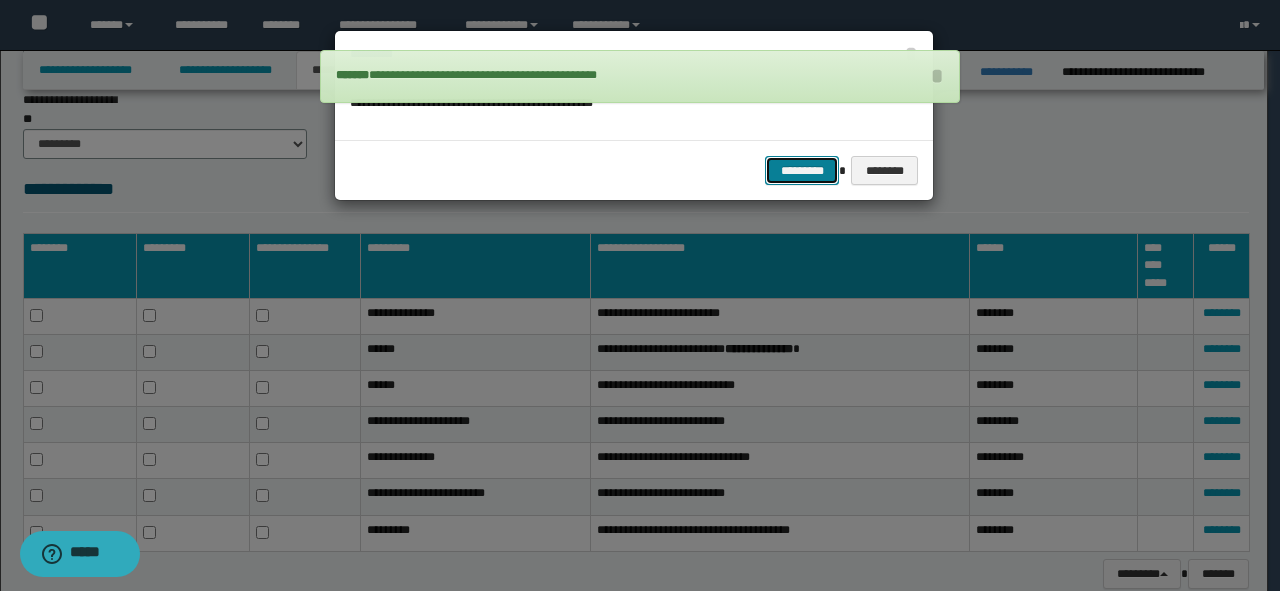 click on "*********" at bounding box center (802, 171) 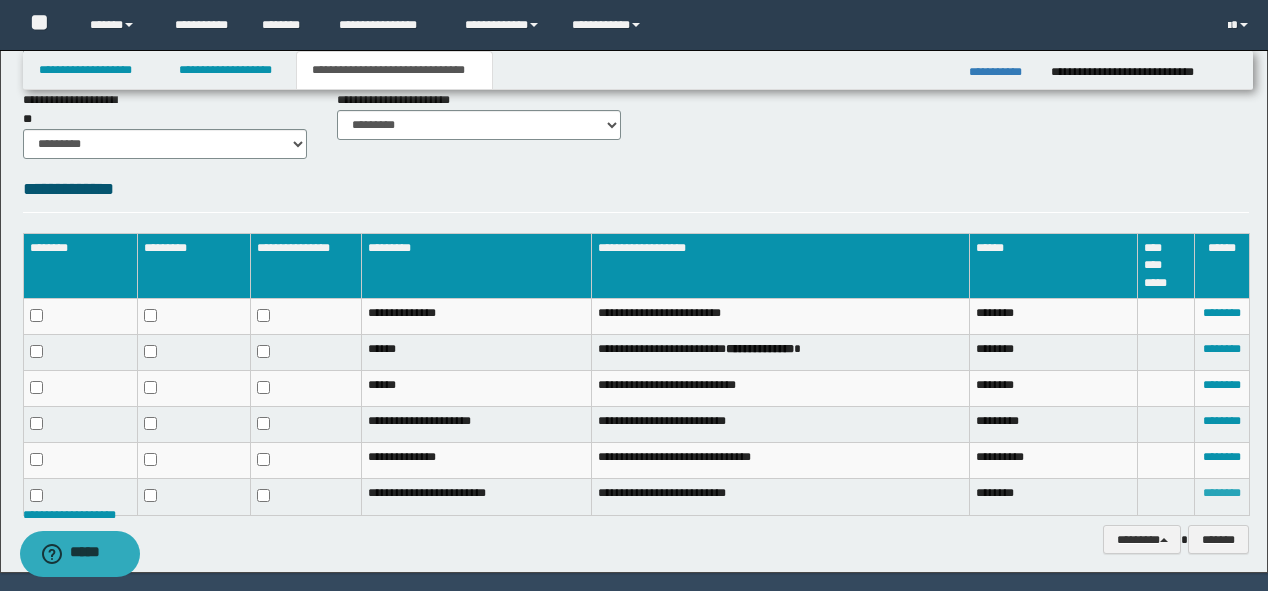 click on "********" at bounding box center [1222, 493] 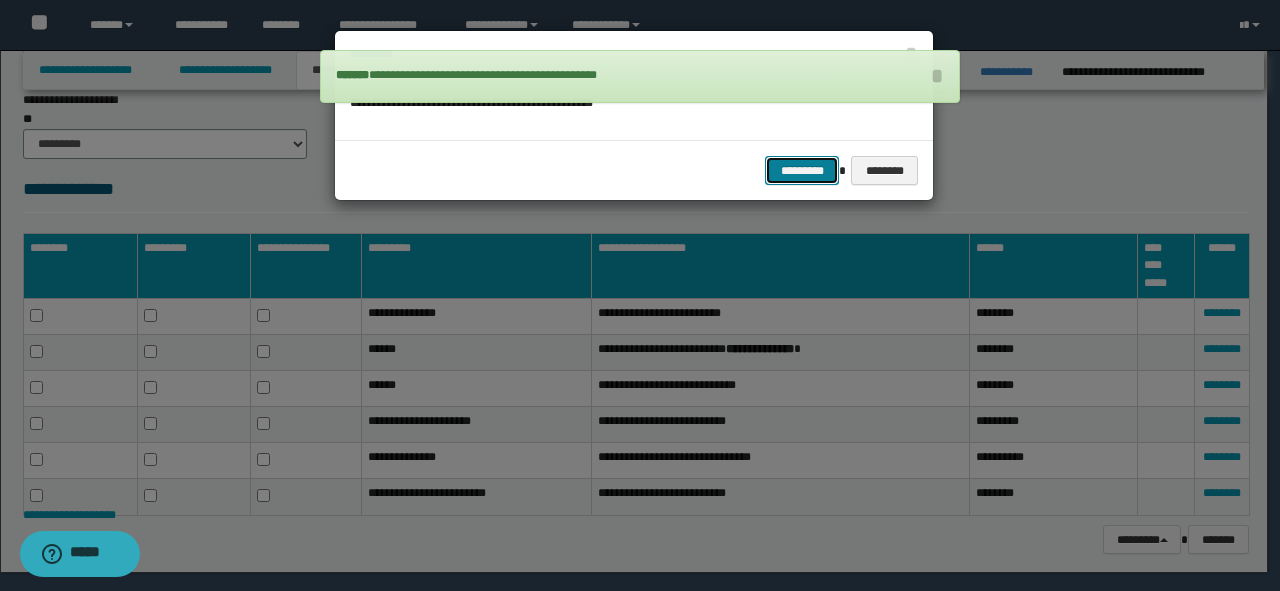 click on "*********" at bounding box center (802, 171) 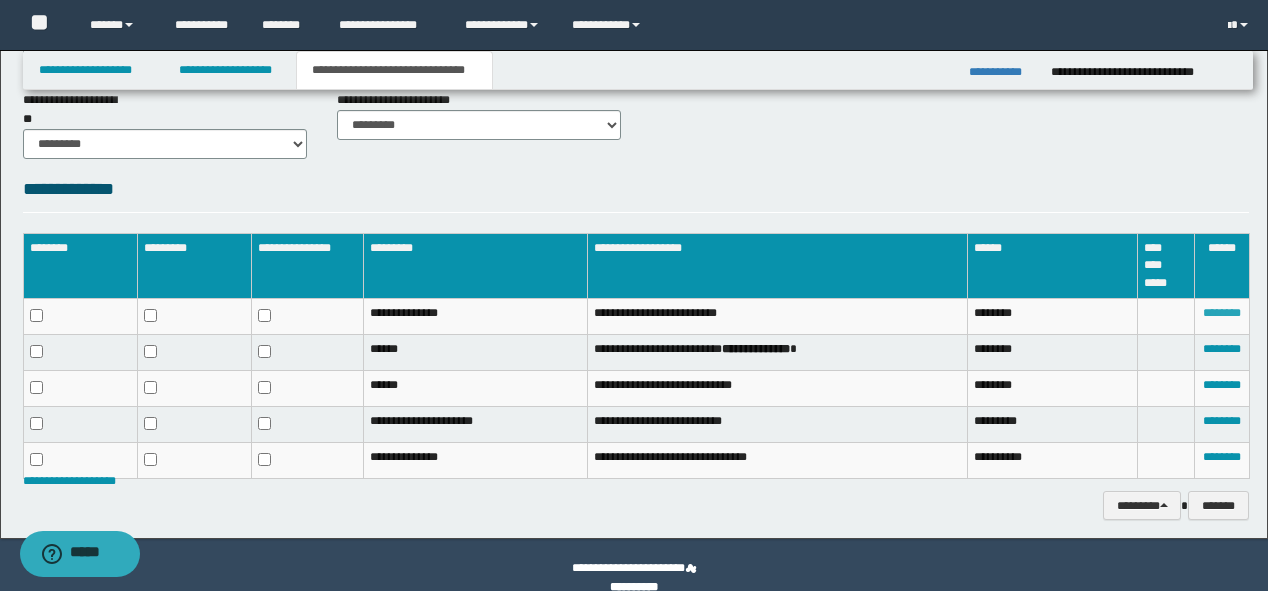 click on "********" at bounding box center [1222, 313] 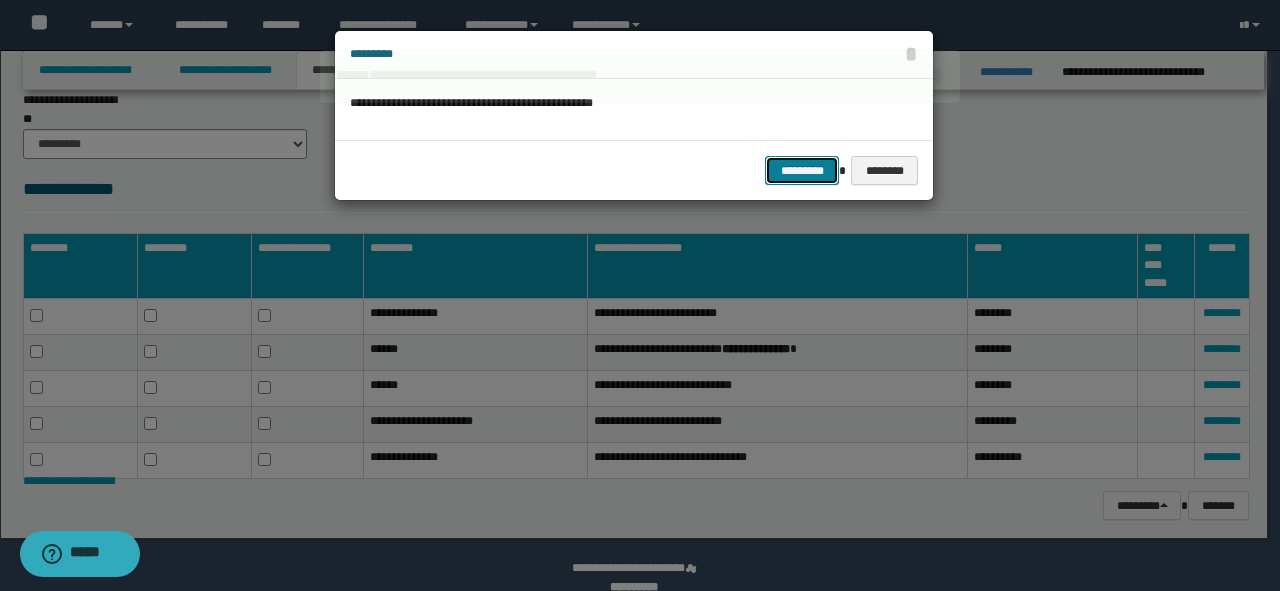 click on "*********" at bounding box center [802, 171] 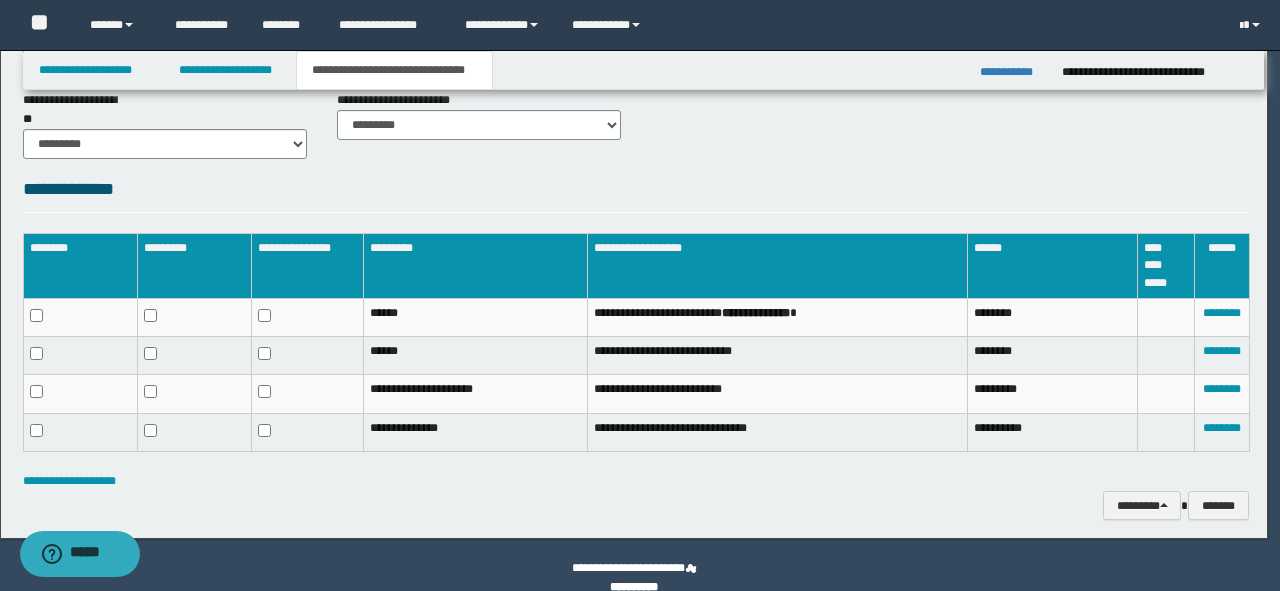 scroll, scrollTop: 871, scrollLeft: 0, axis: vertical 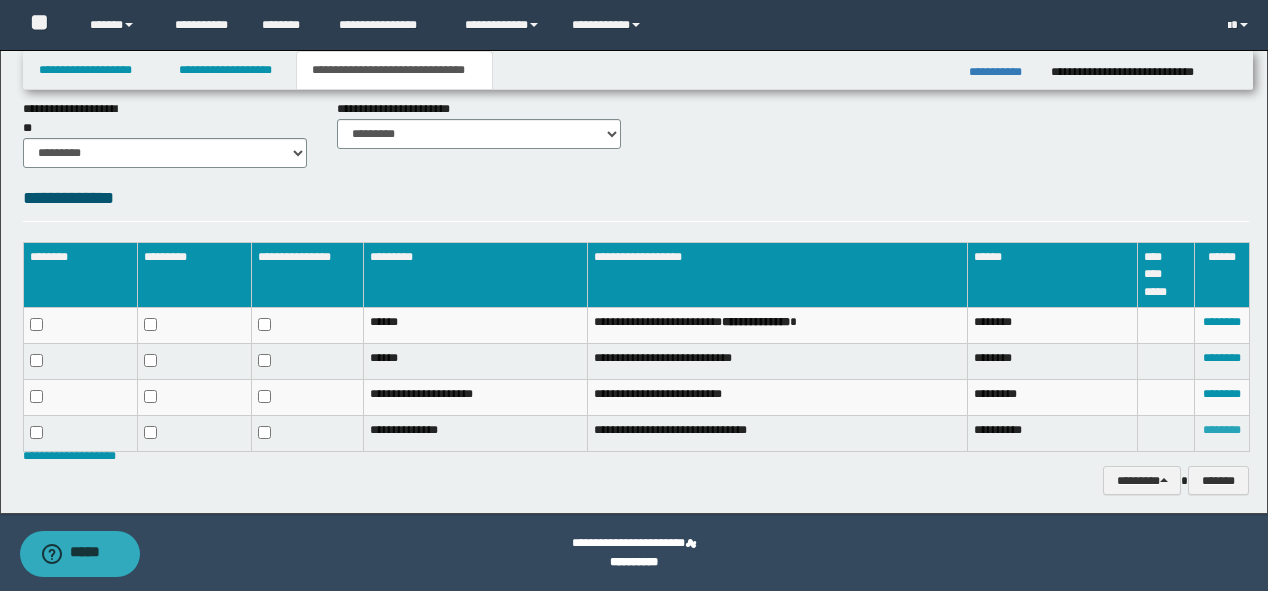 click on "********" at bounding box center (1222, 430) 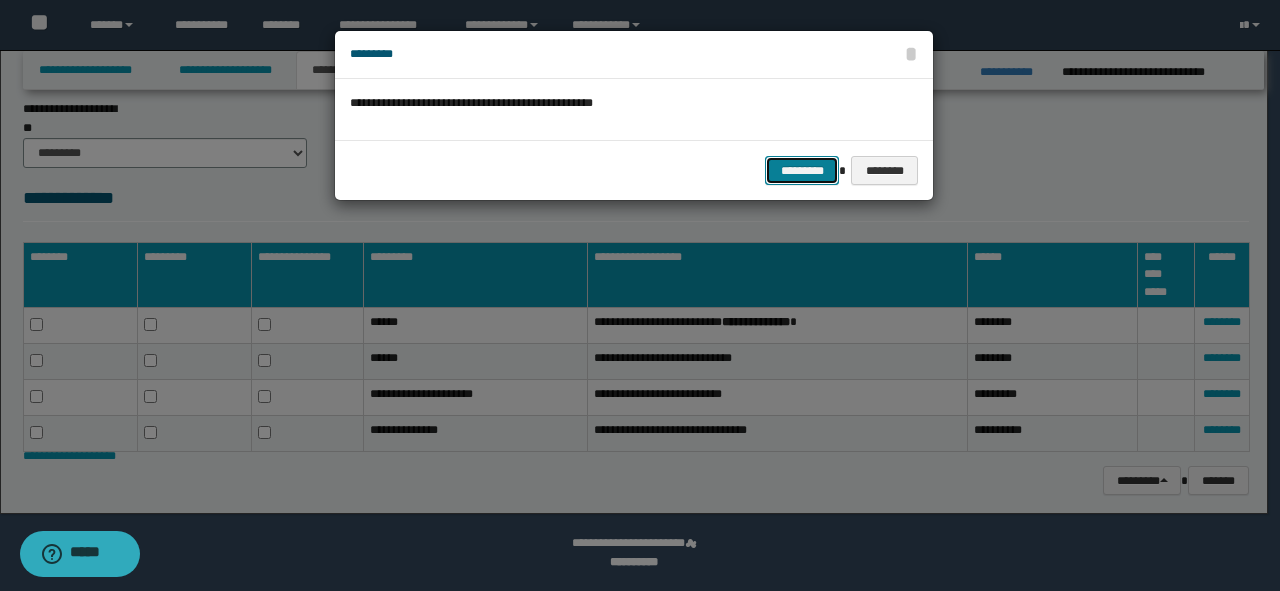 click on "*********" at bounding box center (802, 171) 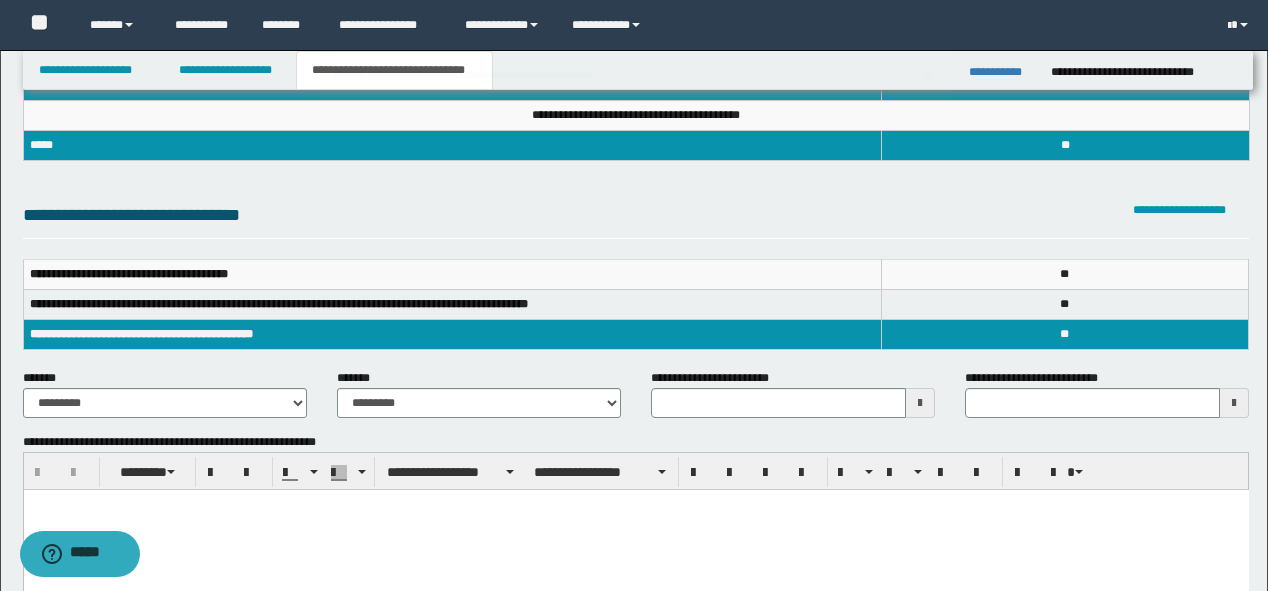 scroll, scrollTop: 37, scrollLeft: 0, axis: vertical 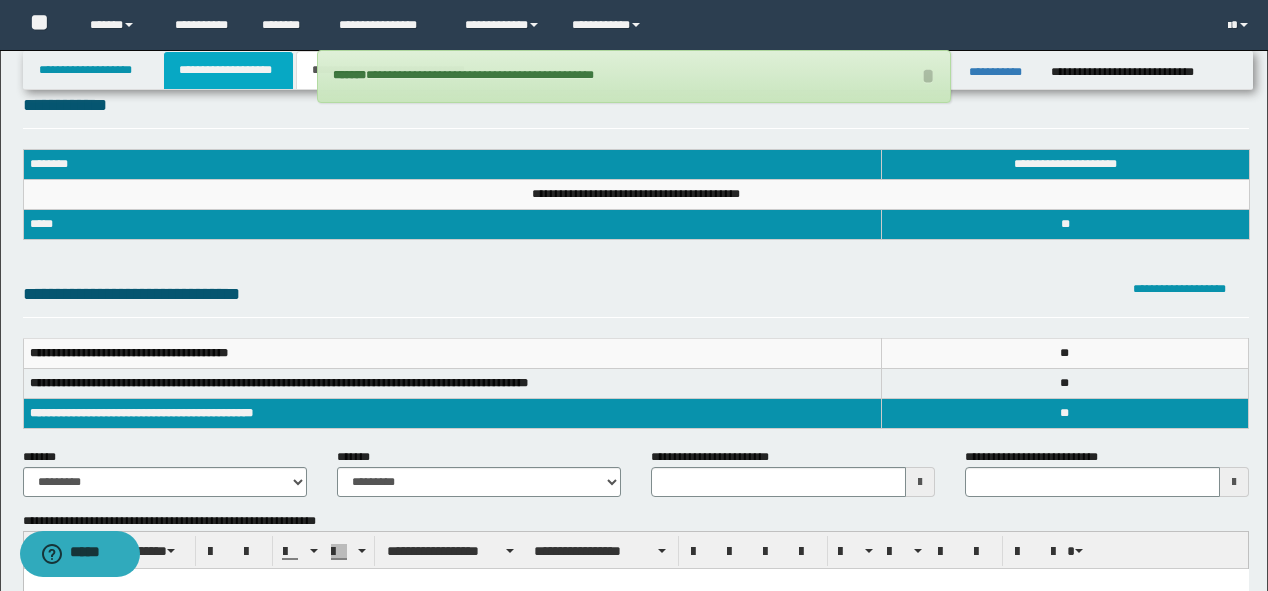 click on "**********" at bounding box center (228, 70) 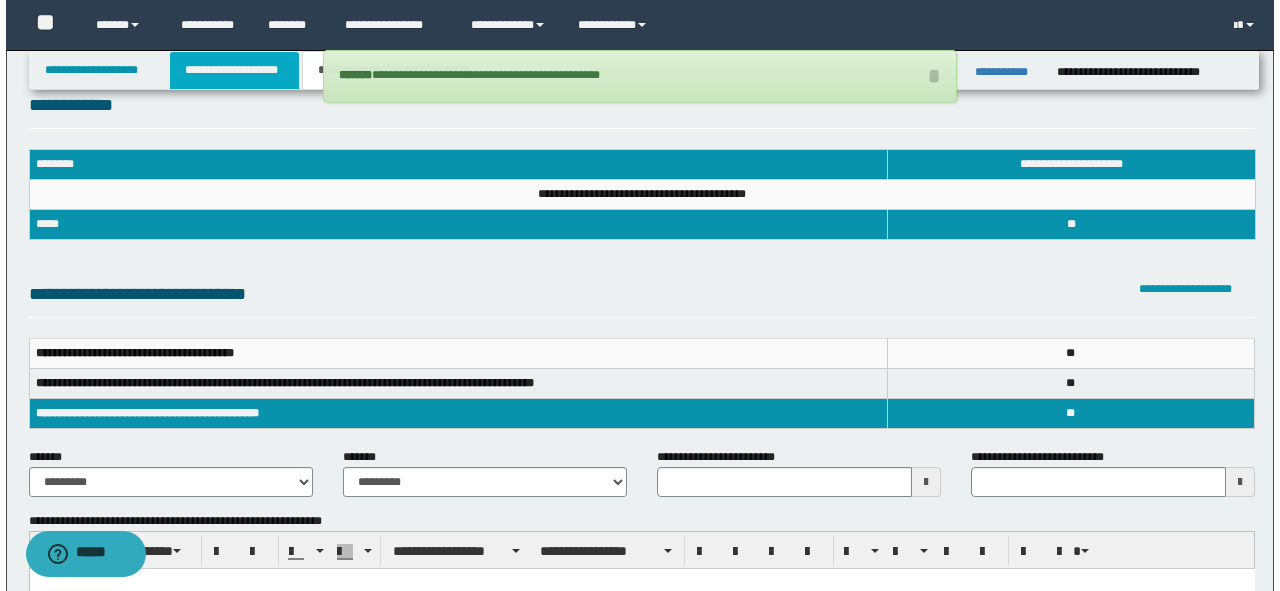 scroll, scrollTop: 0, scrollLeft: 0, axis: both 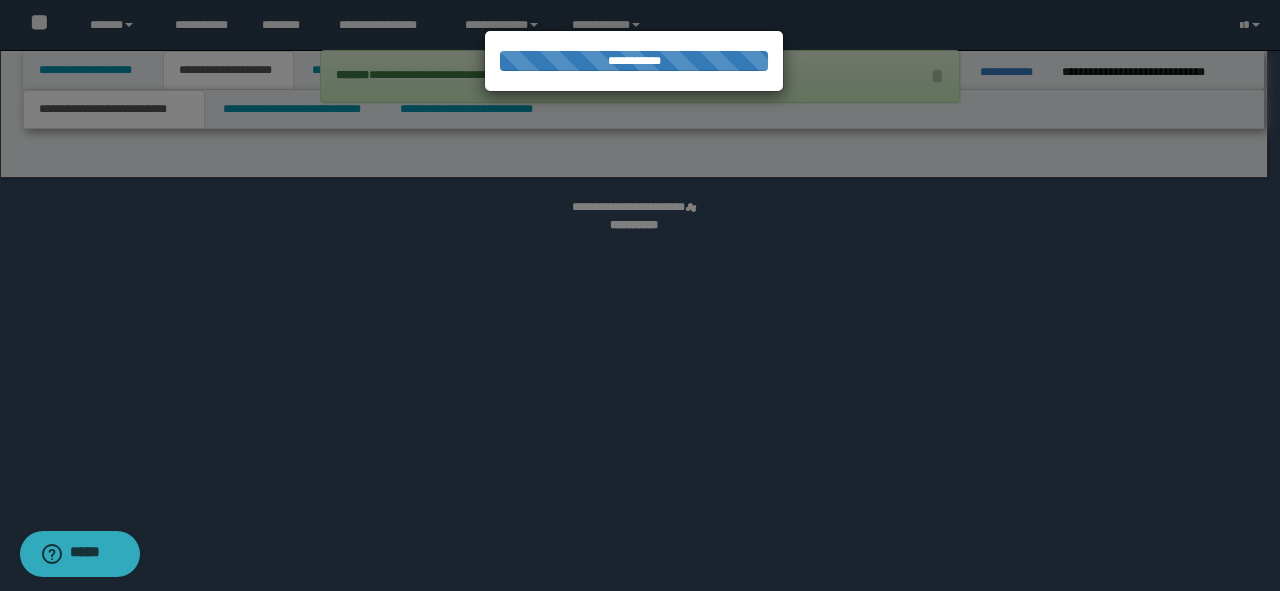 select on "*" 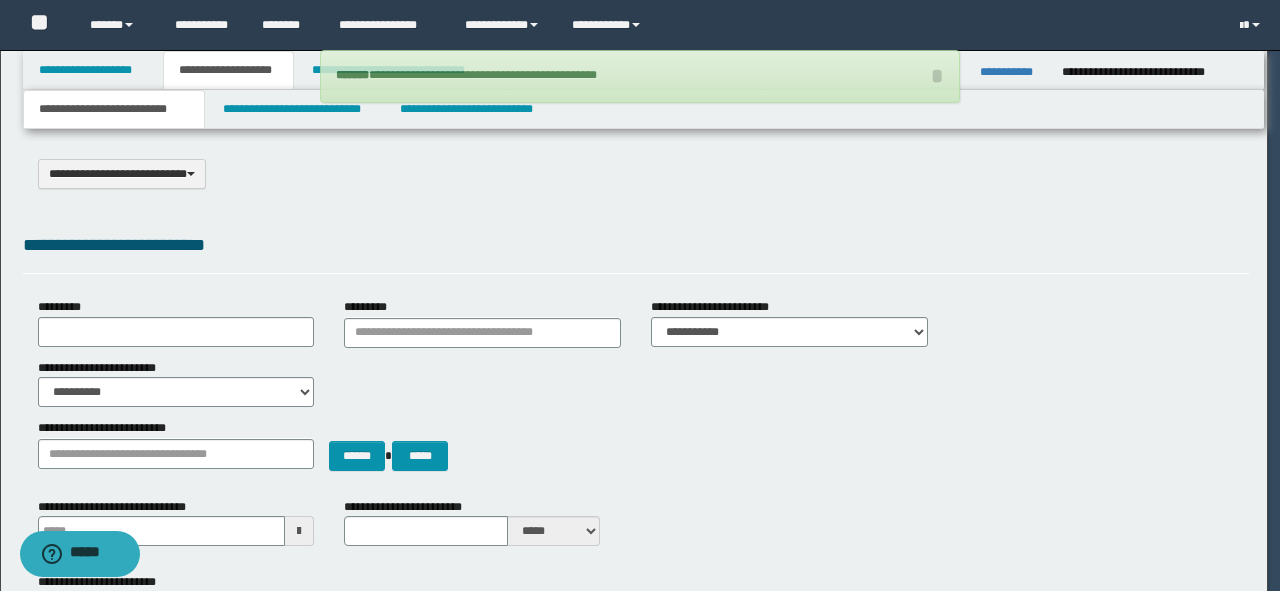 scroll, scrollTop: 0, scrollLeft: 0, axis: both 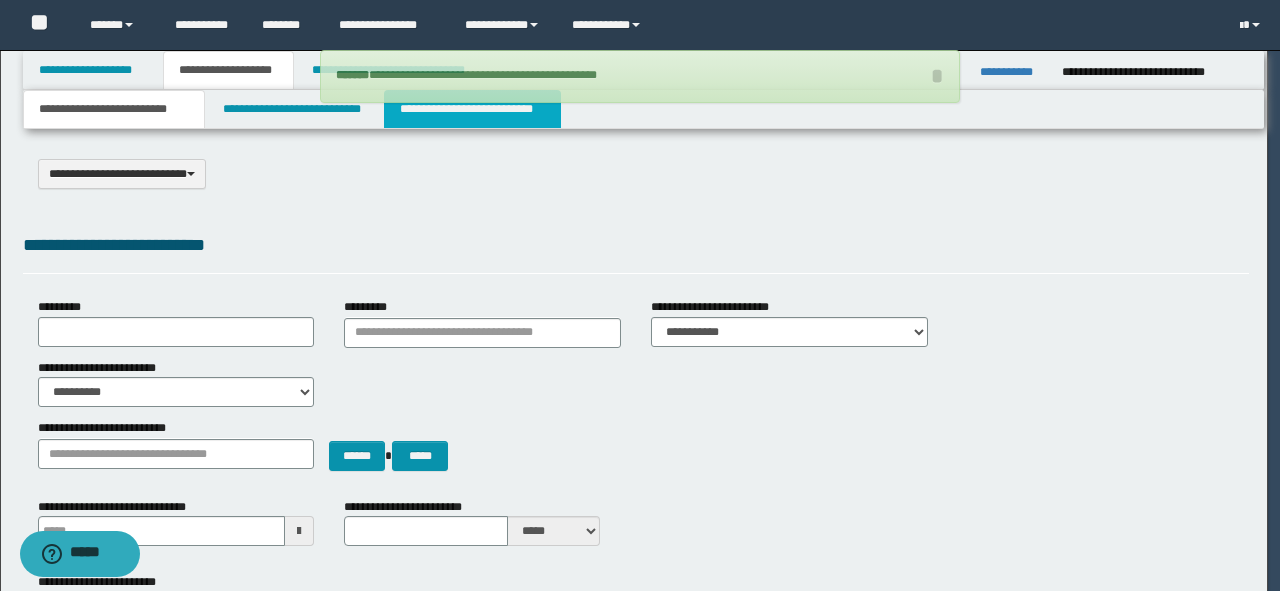 click on "**********" at bounding box center (472, 109) 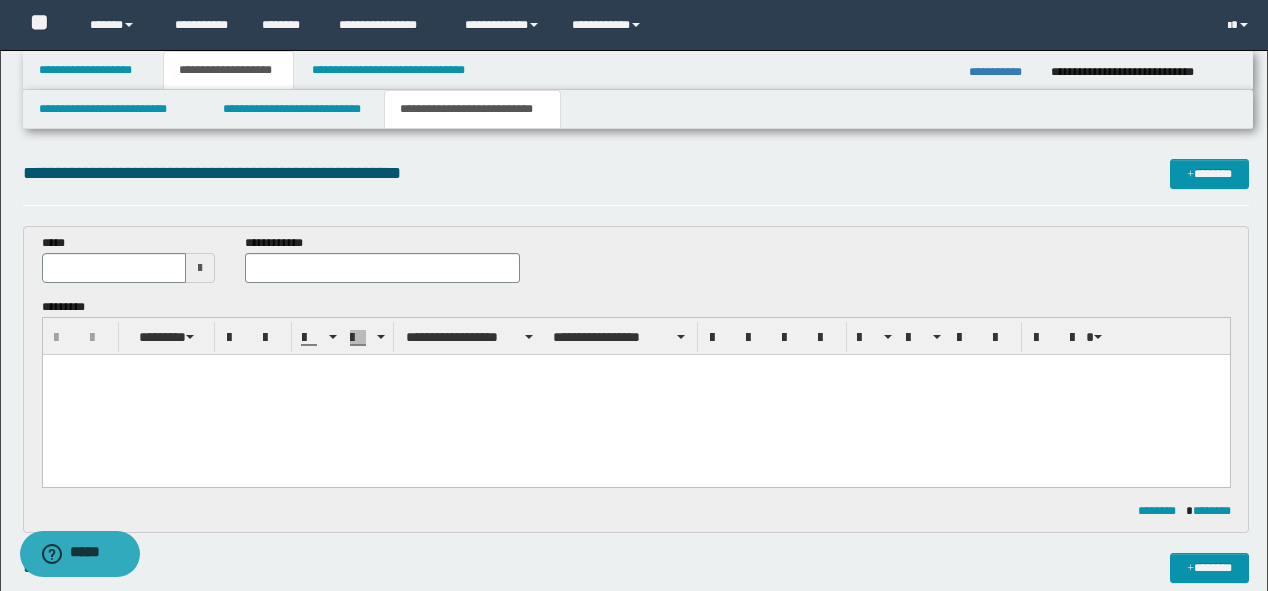scroll, scrollTop: 0, scrollLeft: 0, axis: both 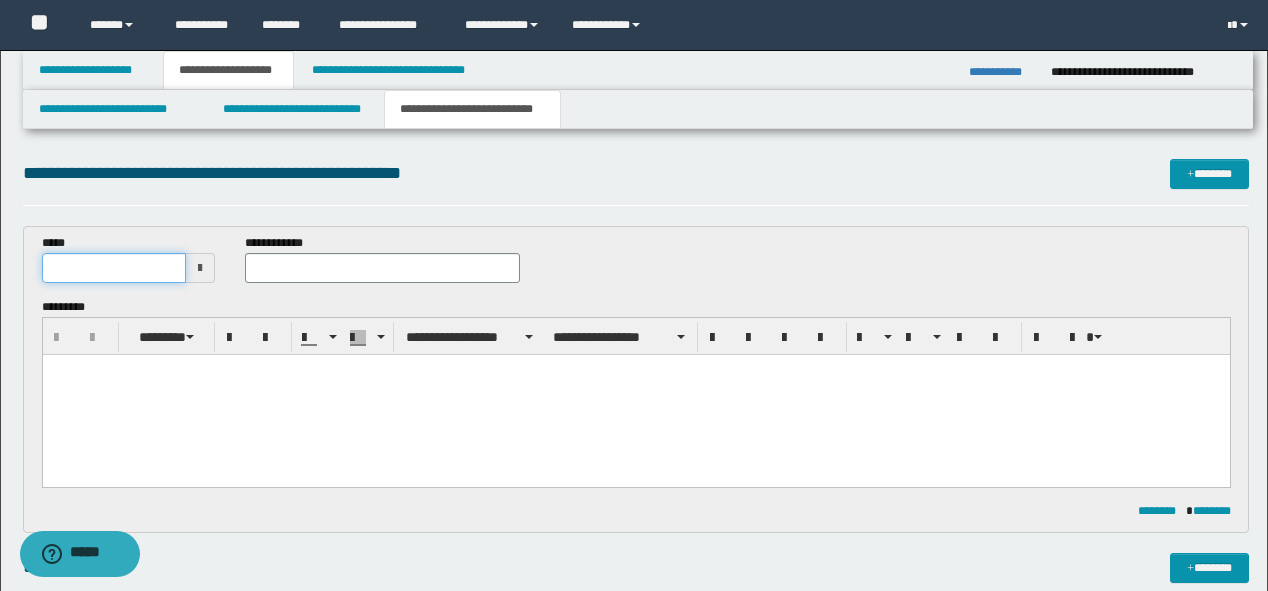 click at bounding box center [114, 268] 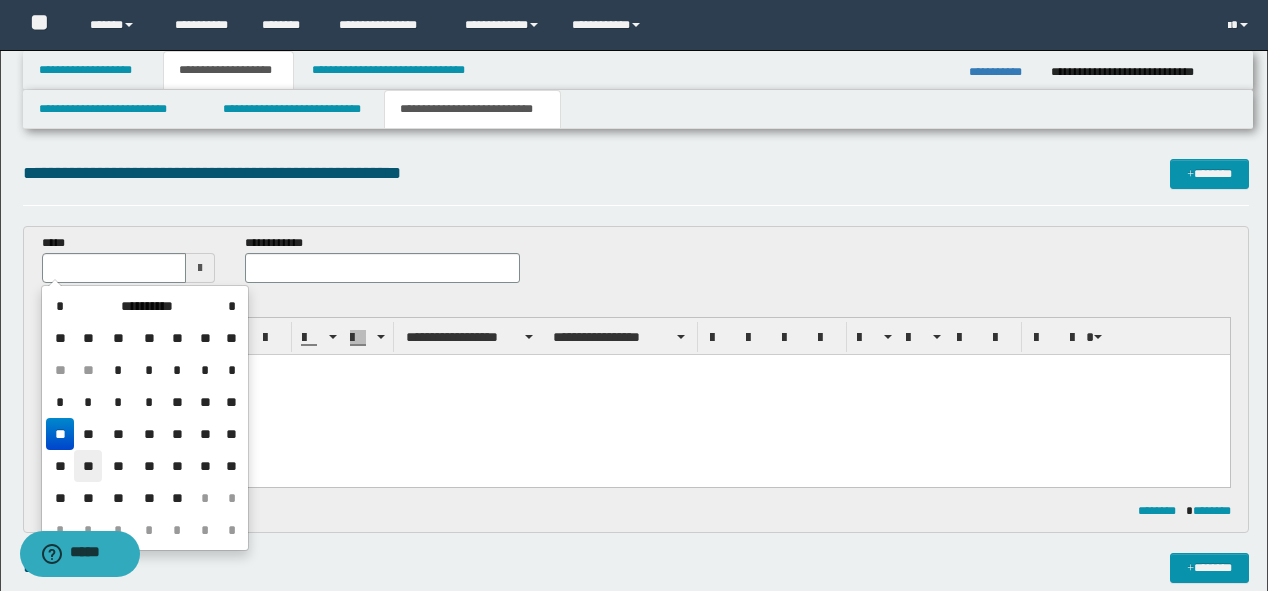 drag, startPoint x: 96, startPoint y: 456, endPoint x: 193, endPoint y: 7, distance: 459.35825 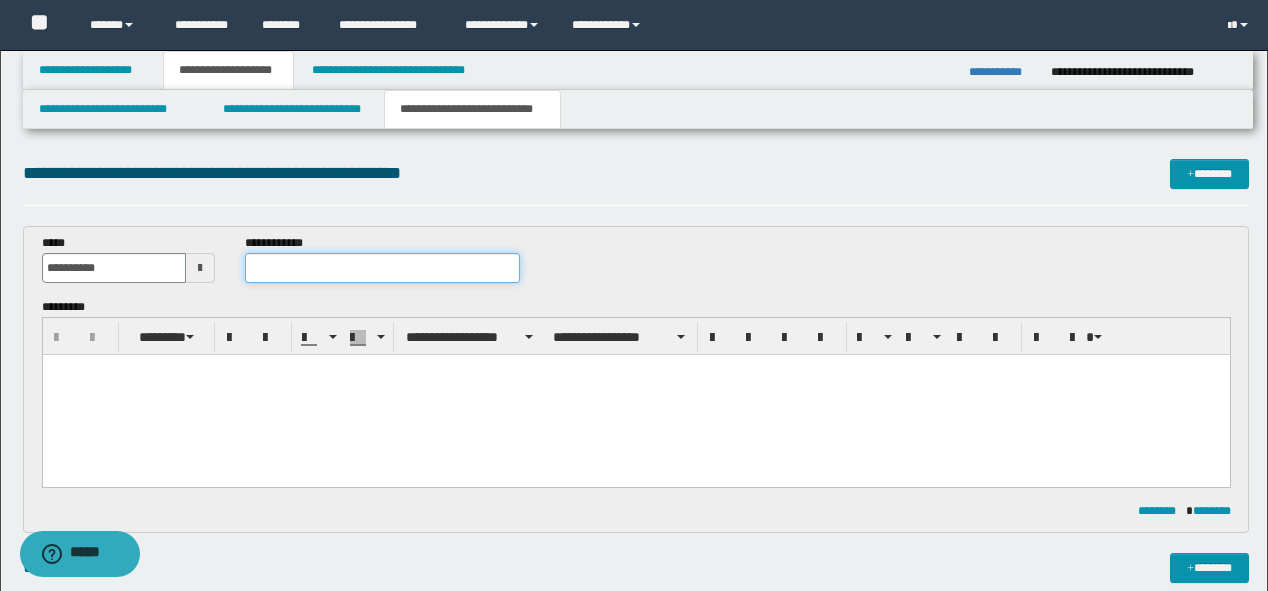 click at bounding box center [382, 268] 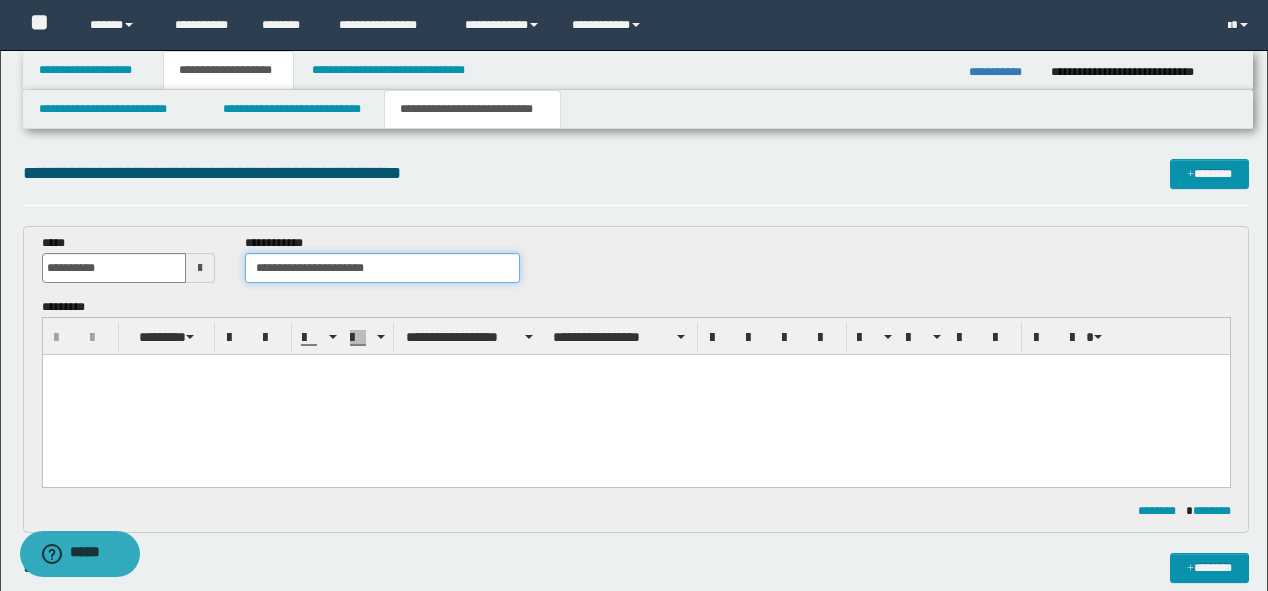 type on "**********" 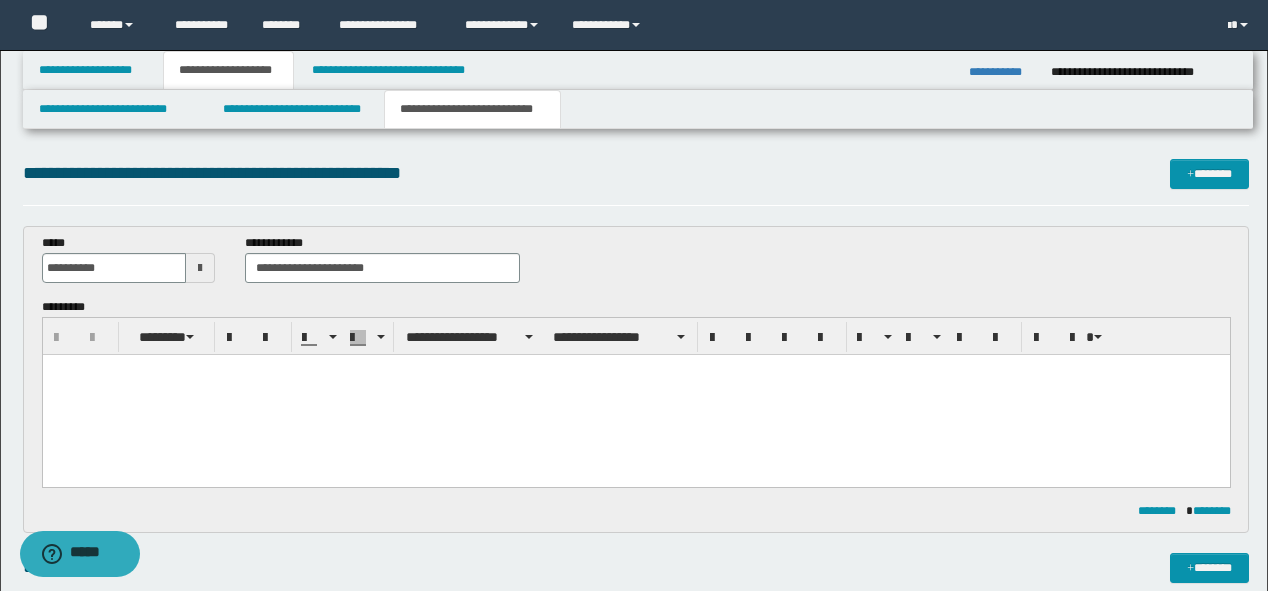 click at bounding box center (635, 394) 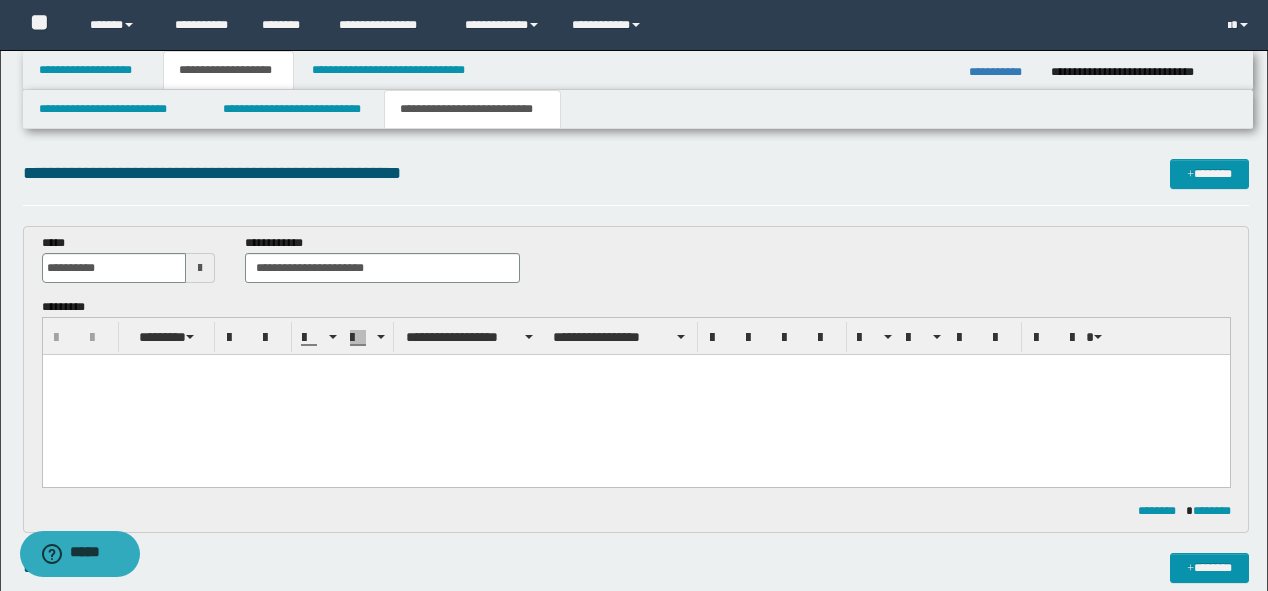 paste 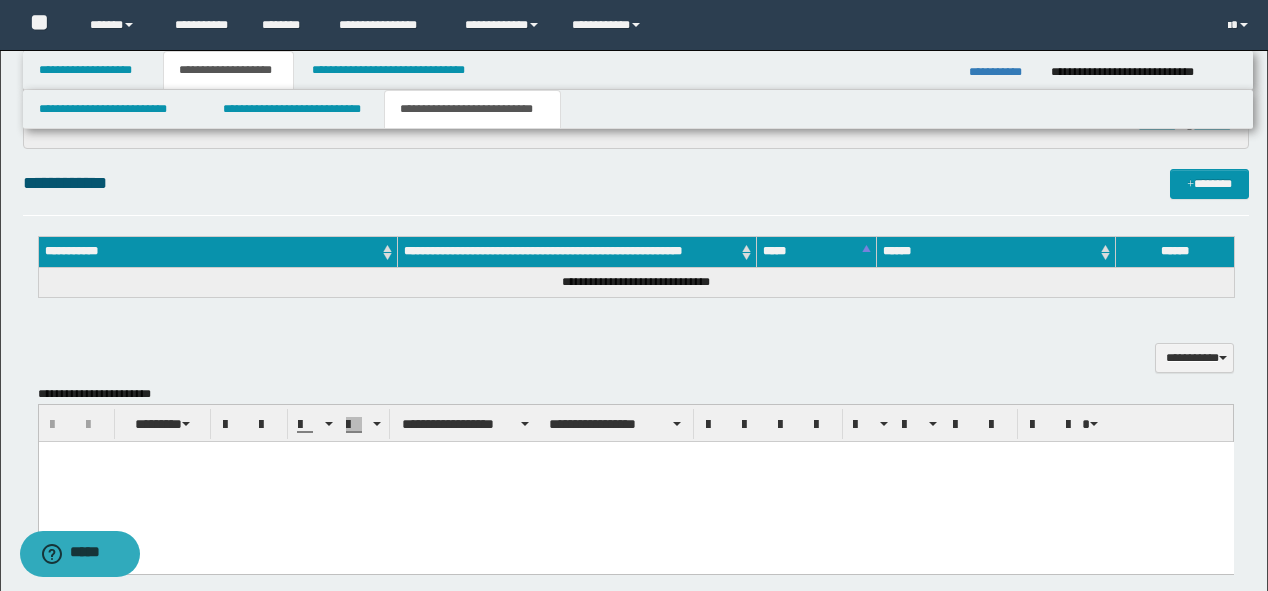 scroll, scrollTop: 640, scrollLeft: 0, axis: vertical 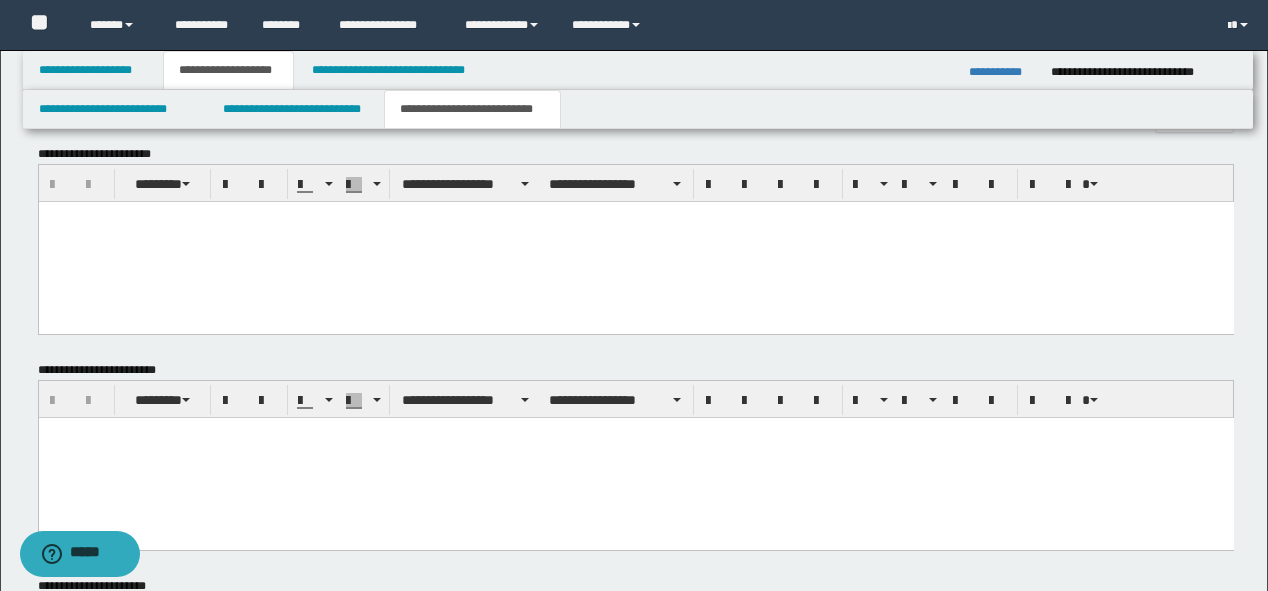 click at bounding box center [635, 241] 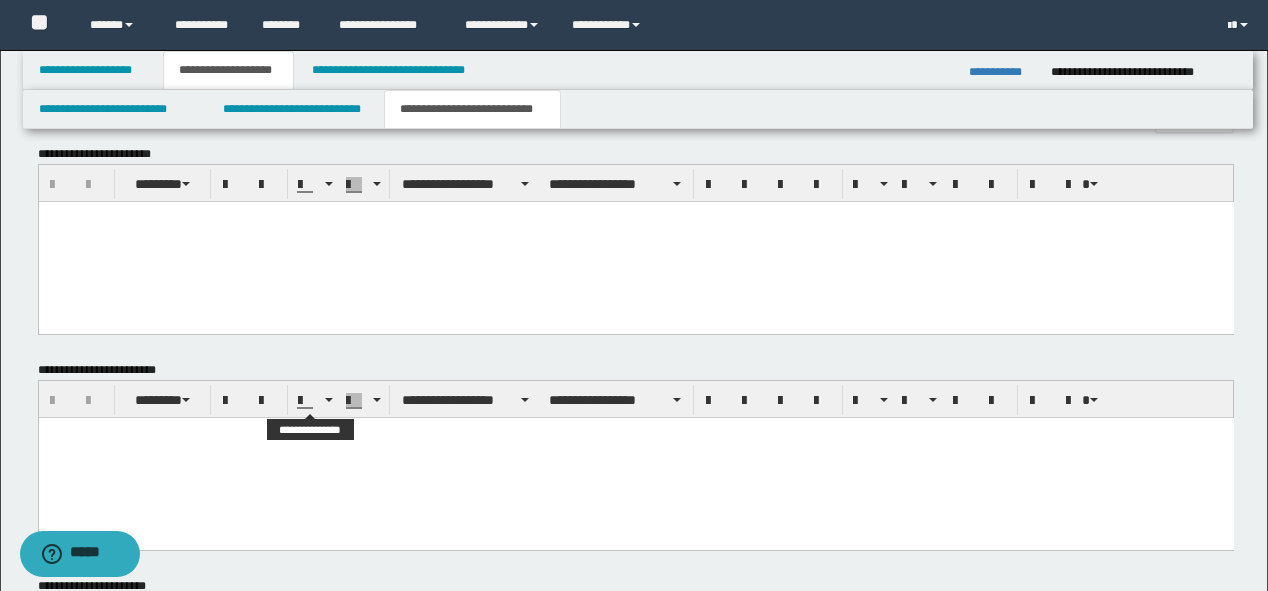 paste 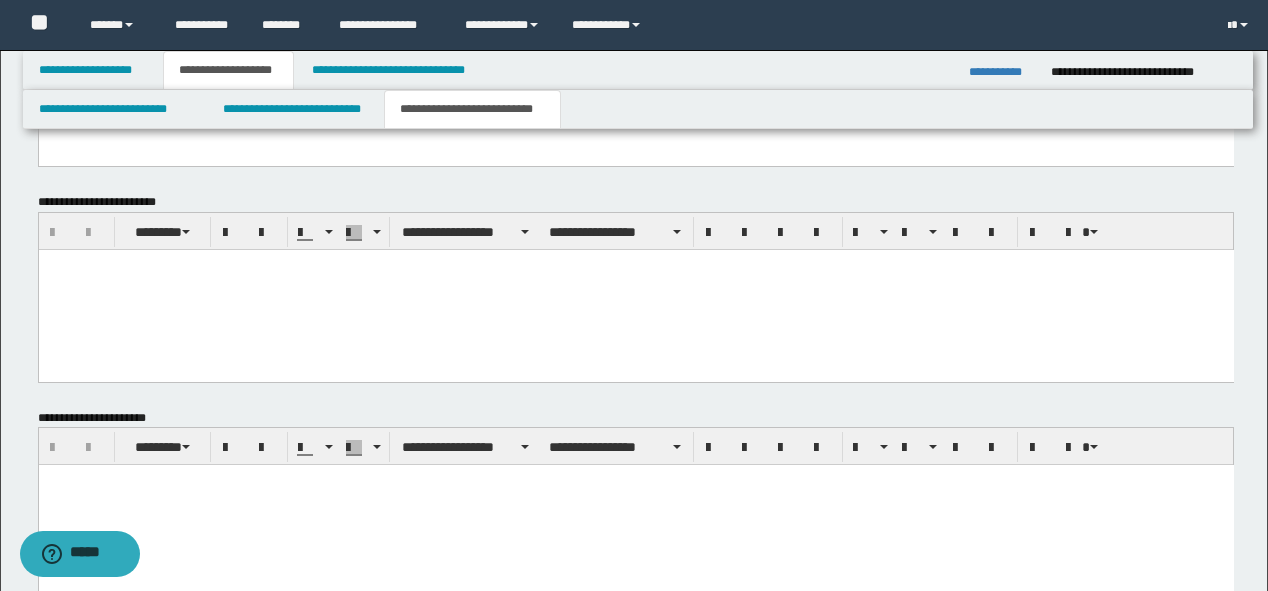 scroll, scrollTop: 880, scrollLeft: 0, axis: vertical 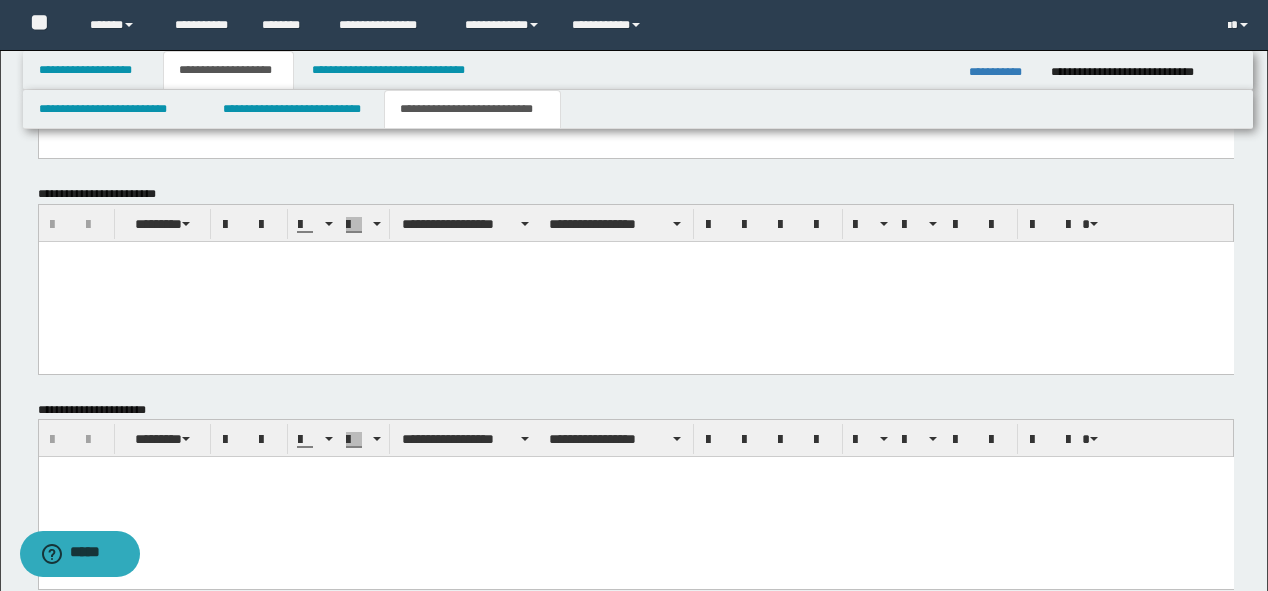 click at bounding box center (635, 497) 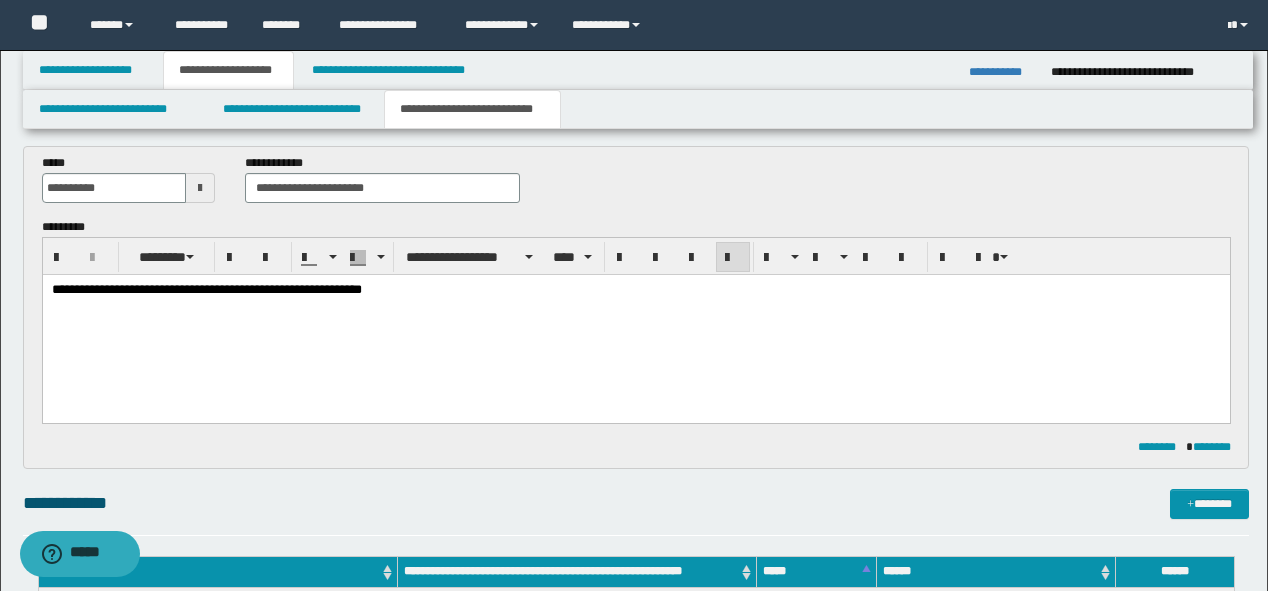 scroll, scrollTop: 80, scrollLeft: 0, axis: vertical 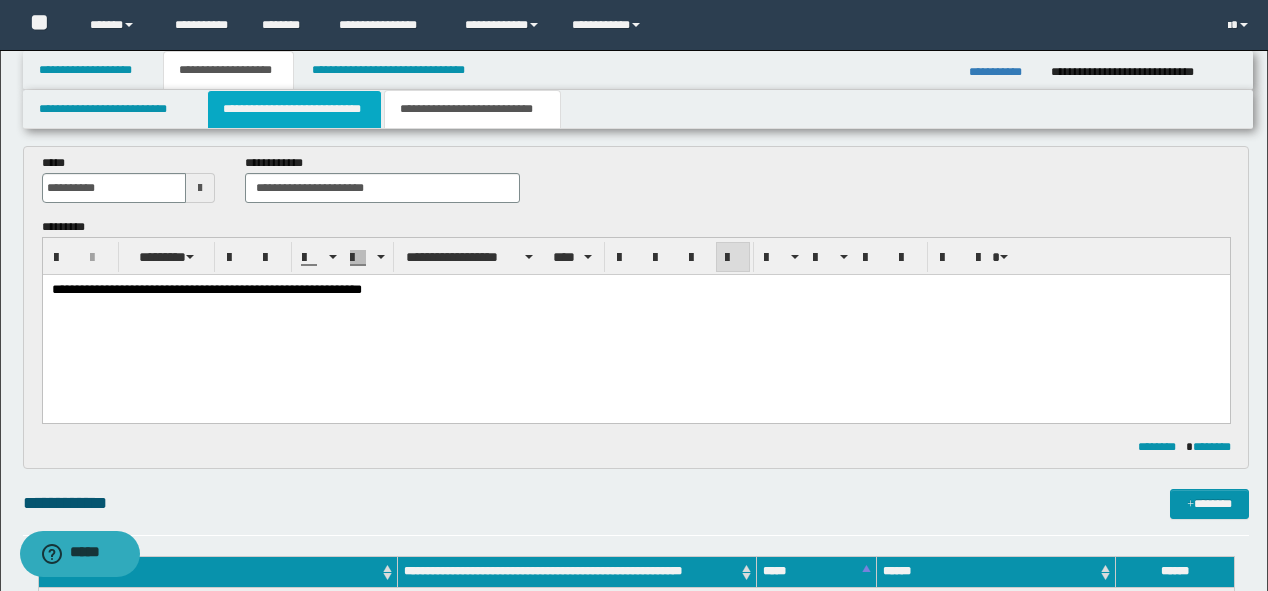 click on "**********" at bounding box center (294, 109) 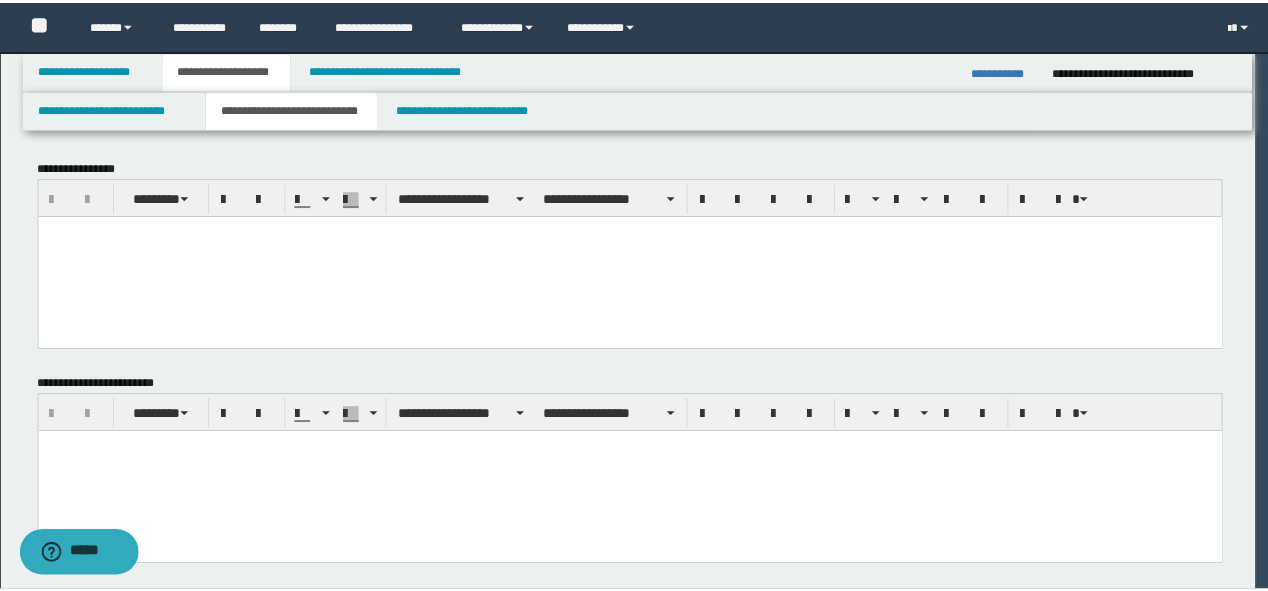 scroll, scrollTop: 0, scrollLeft: 0, axis: both 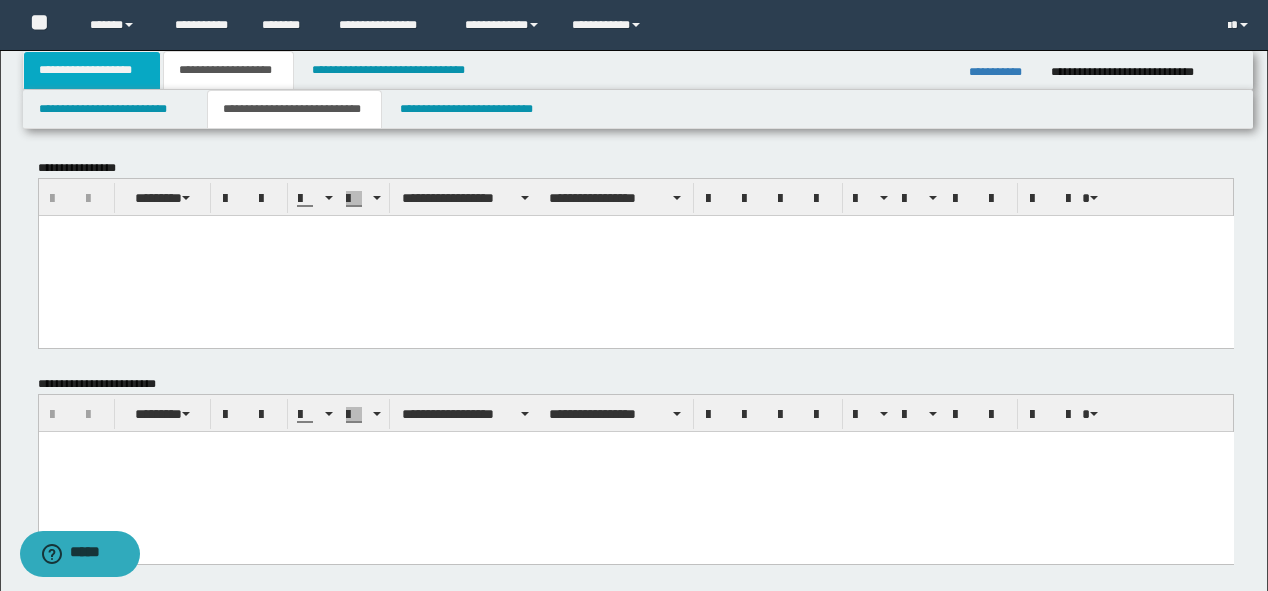 click on "**********" at bounding box center (92, 70) 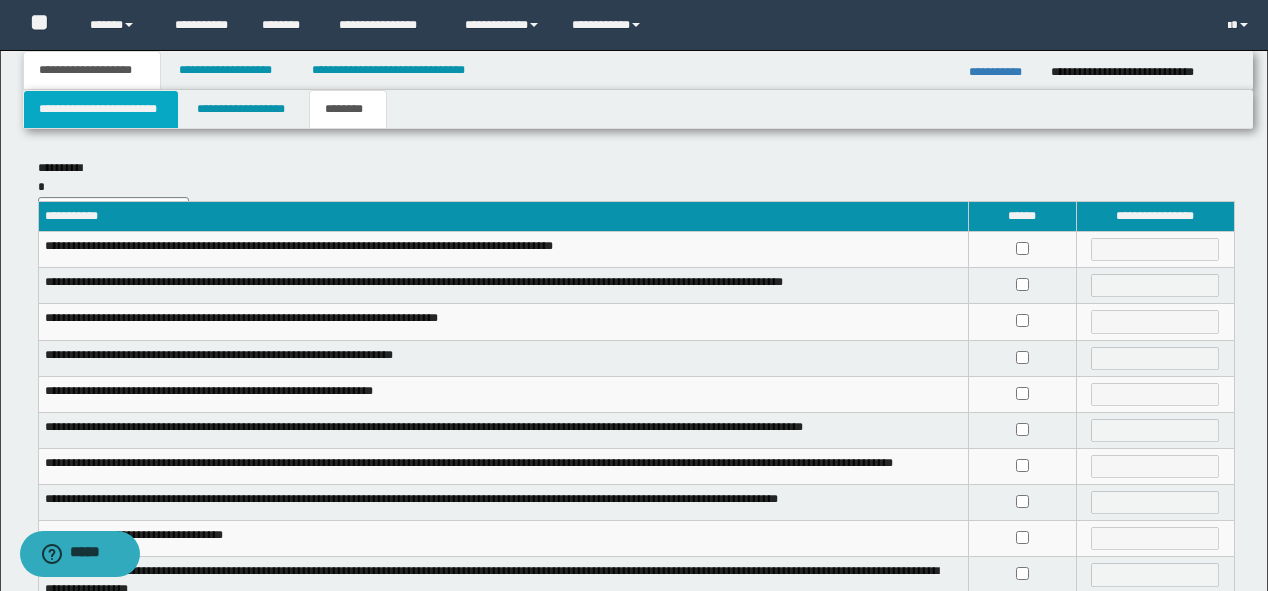 click on "**********" at bounding box center [101, 109] 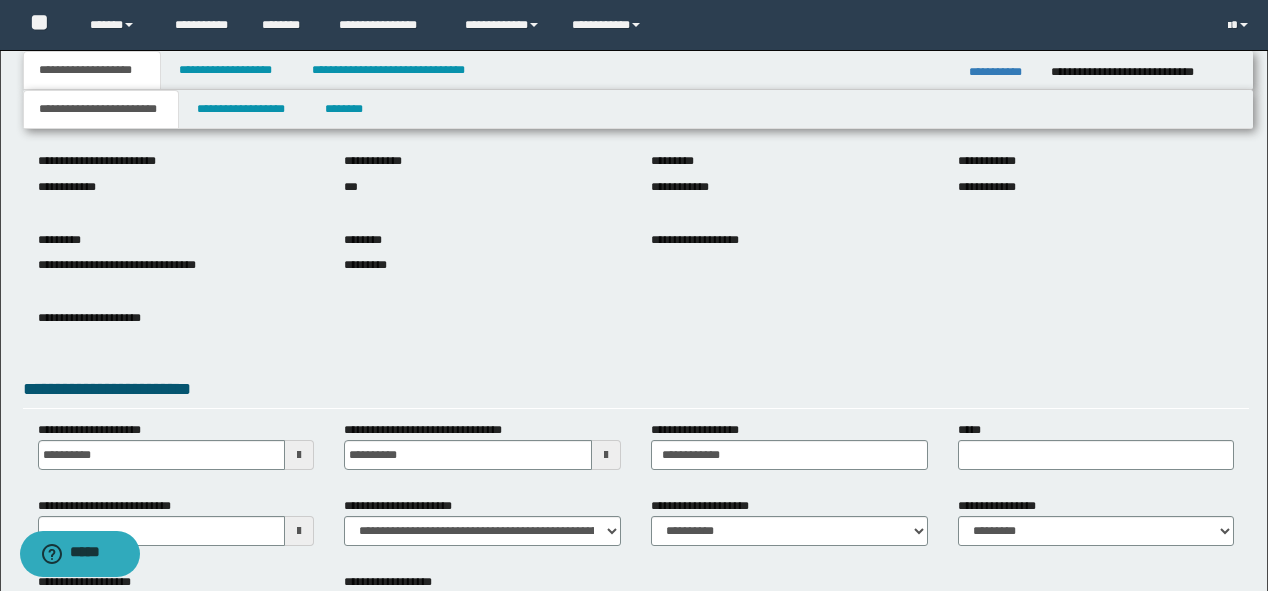 scroll, scrollTop: 160, scrollLeft: 0, axis: vertical 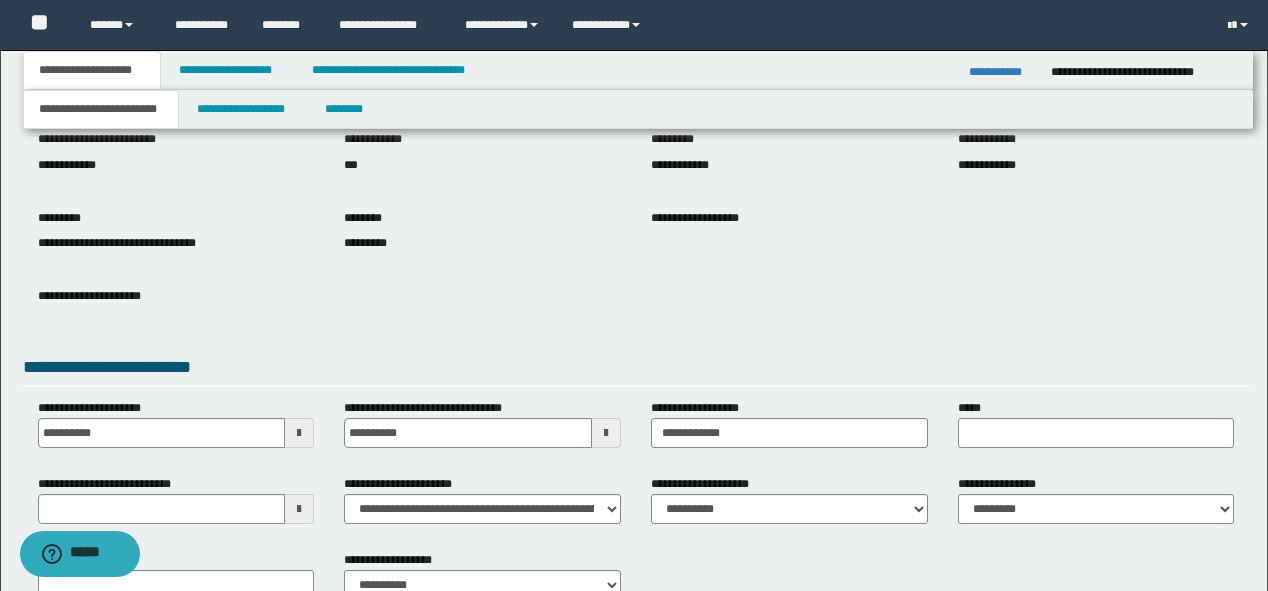 click on "**********" at bounding box center [176, 156] 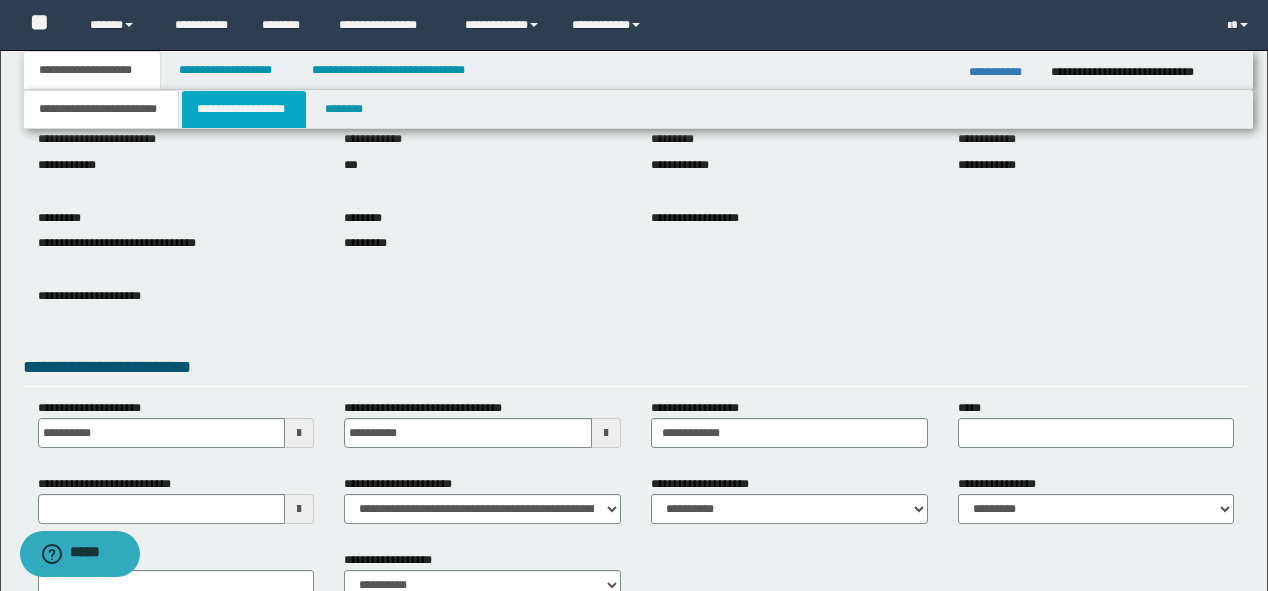 click on "**********" at bounding box center (244, 109) 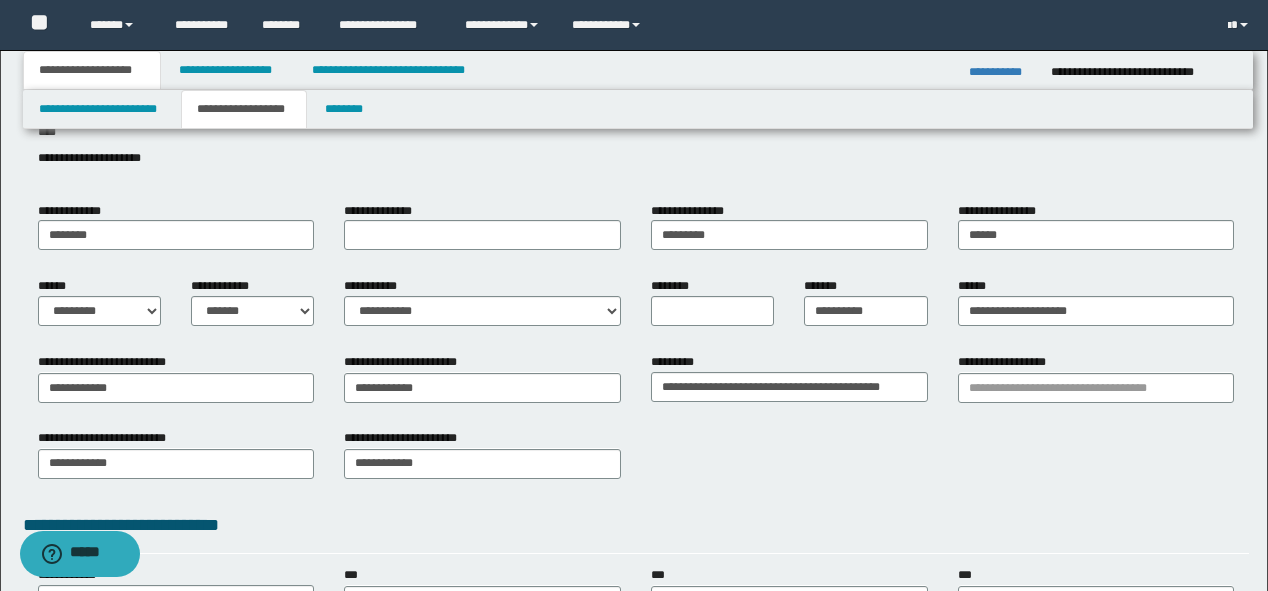 scroll, scrollTop: 80, scrollLeft: 0, axis: vertical 